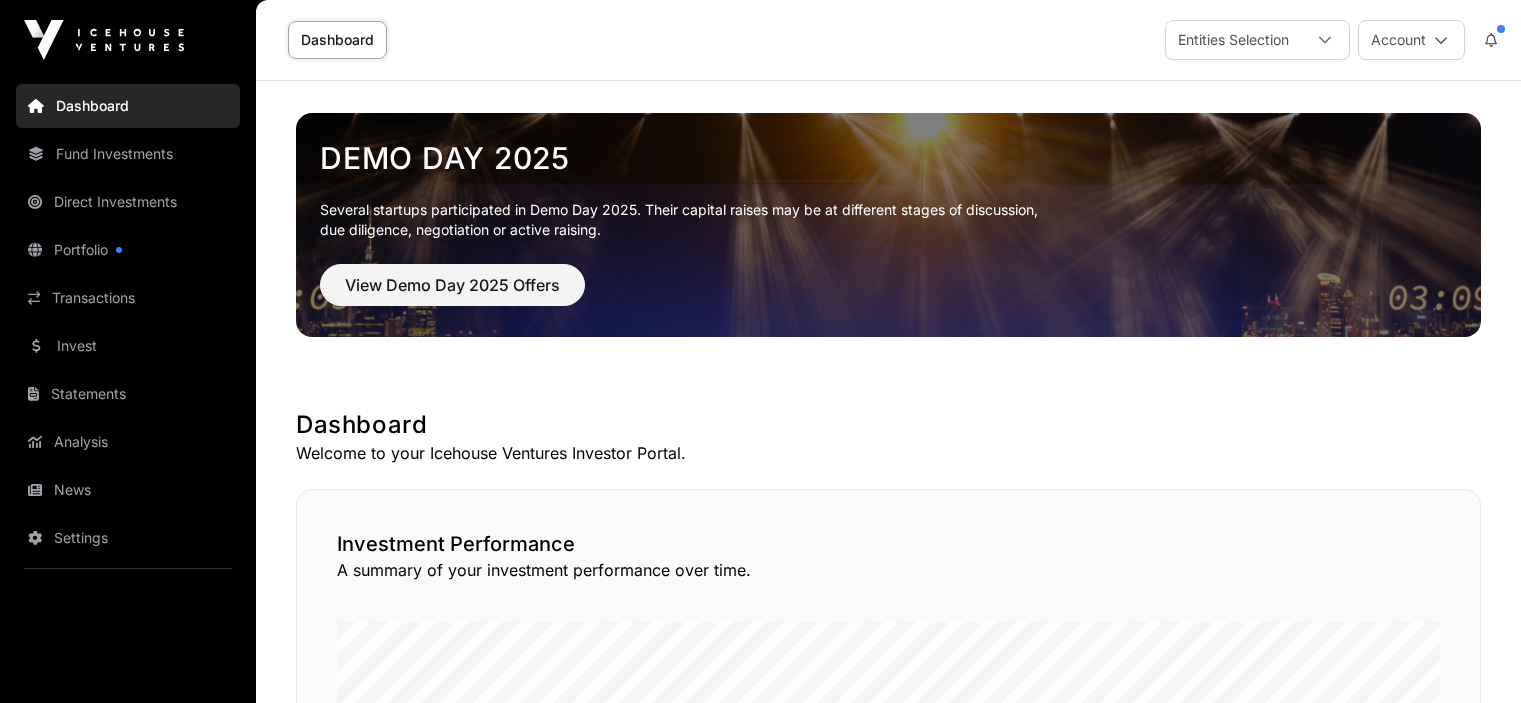scroll, scrollTop: 0, scrollLeft: 0, axis: both 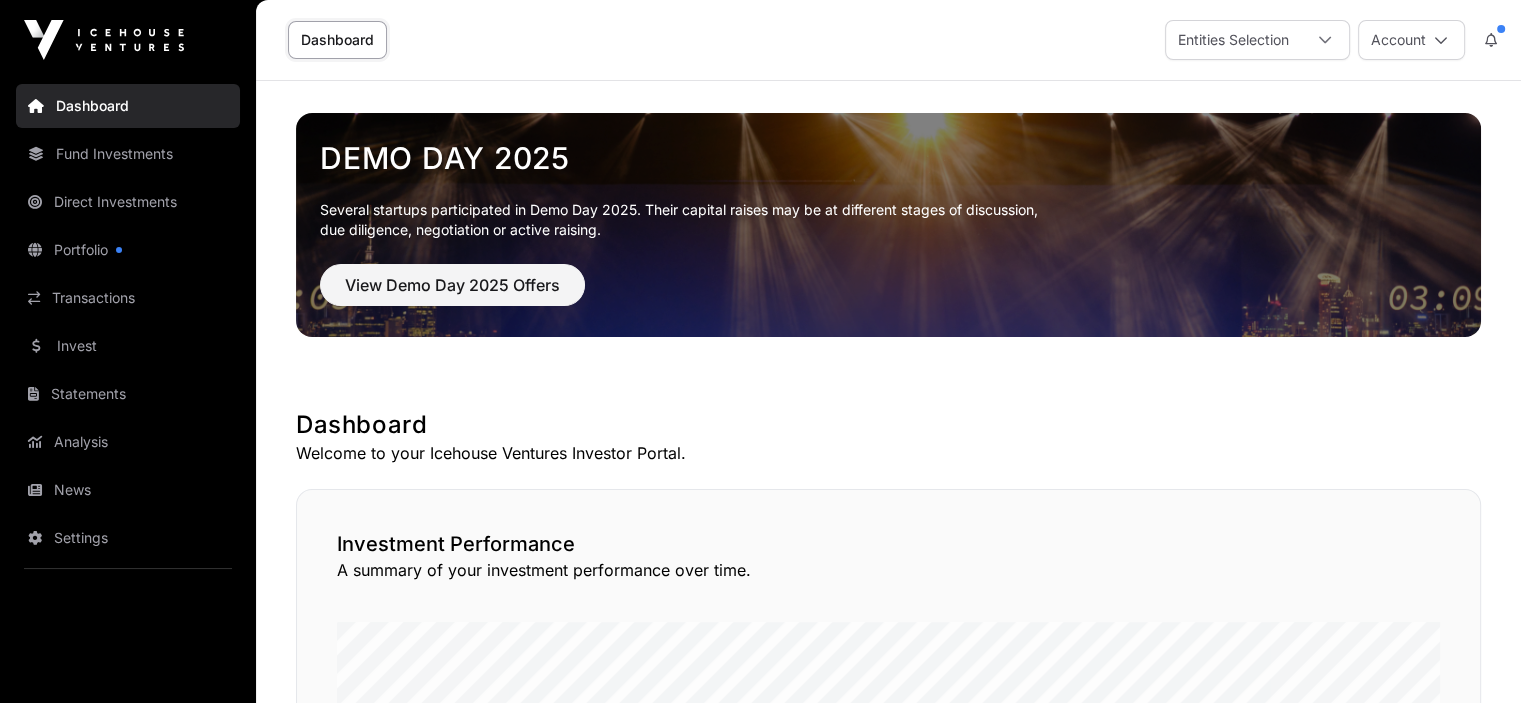 click 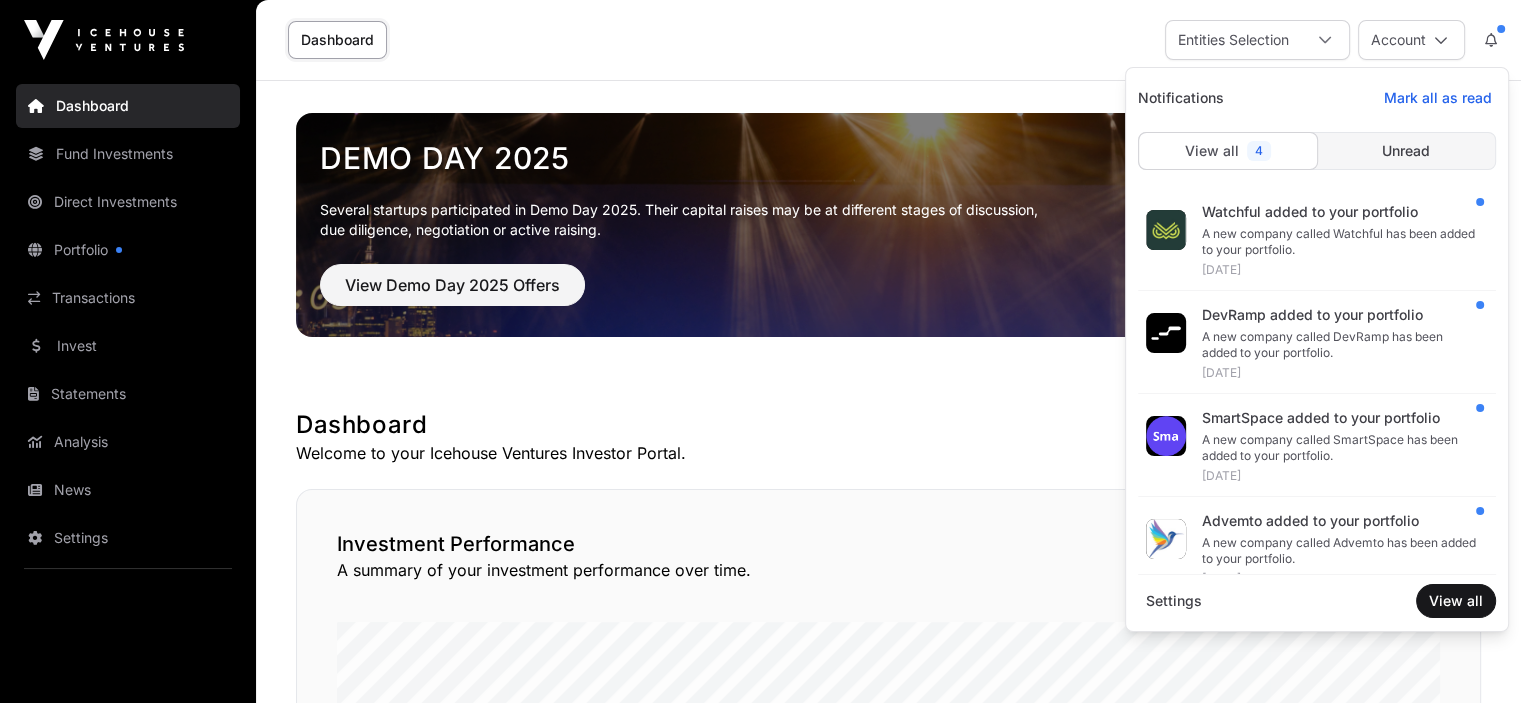 click 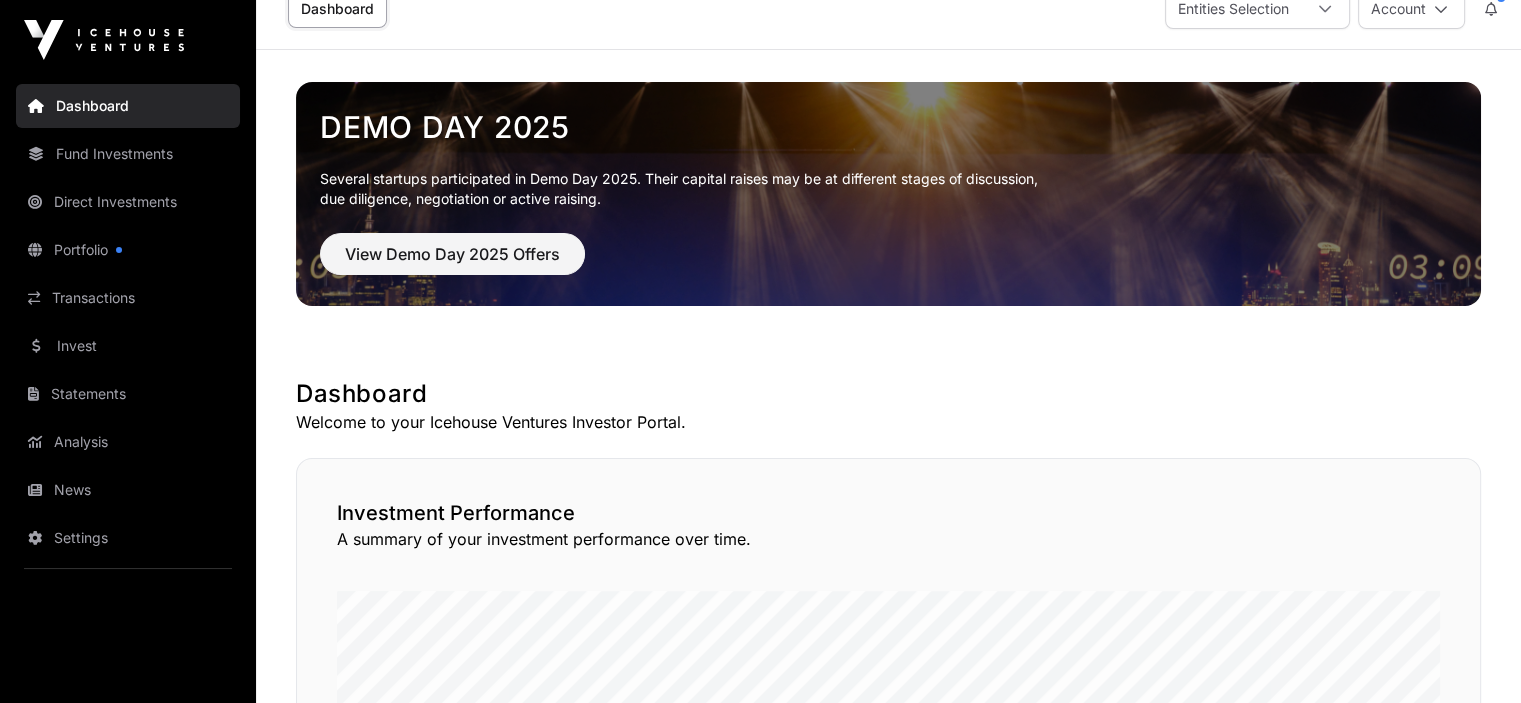 scroll, scrollTop: 0, scrollLeft: 0, axis: both 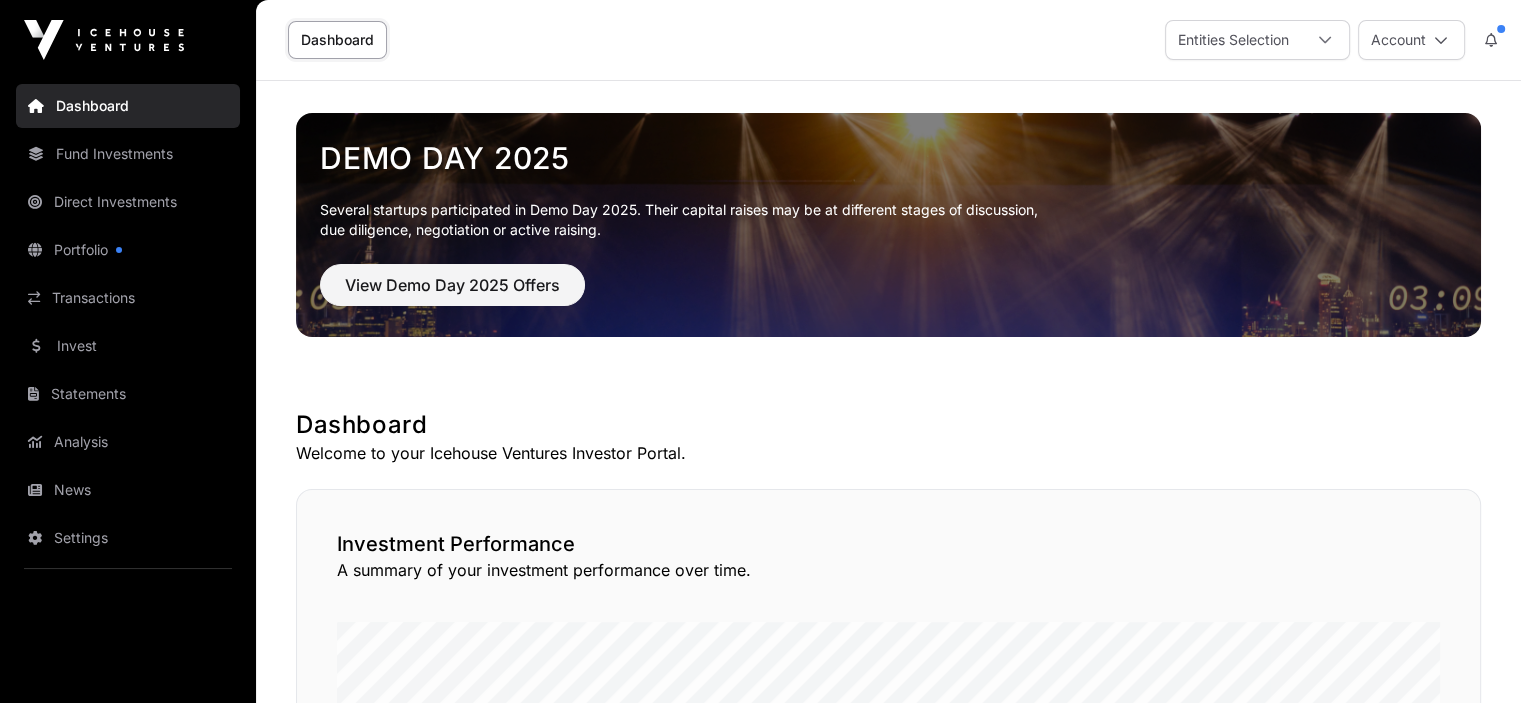 click on "Direct Investments" 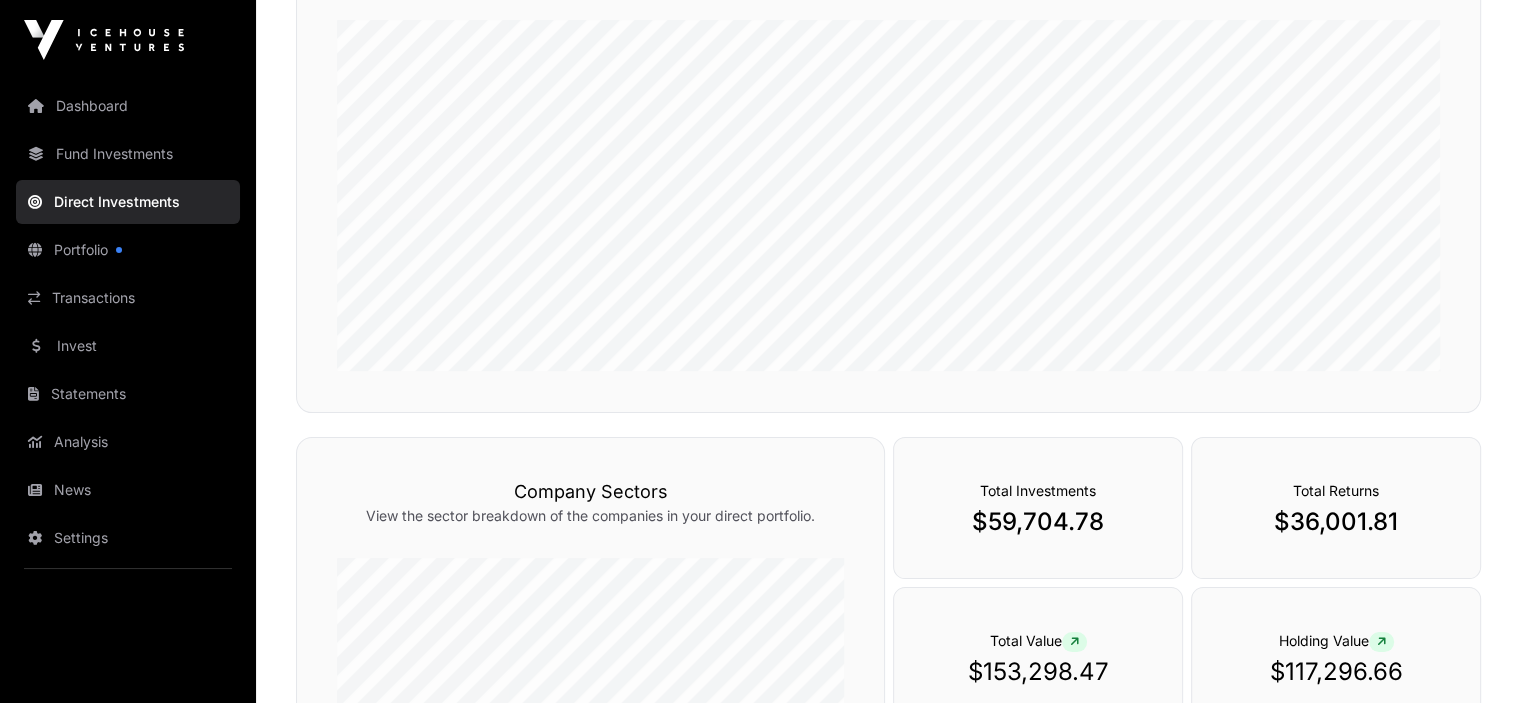 scroll, scrollTop: 0, scrollLeft: 0, axis: both 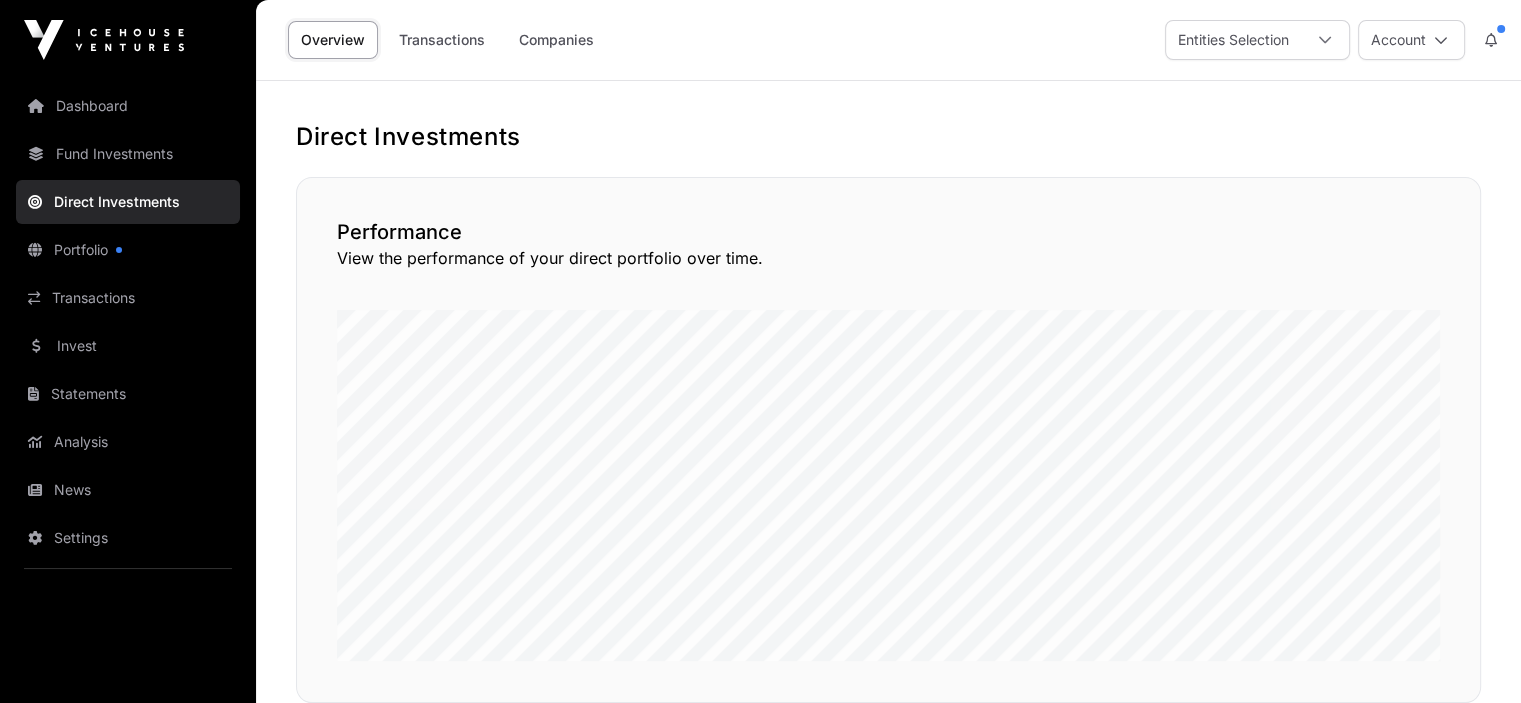 click on "Portfolio" 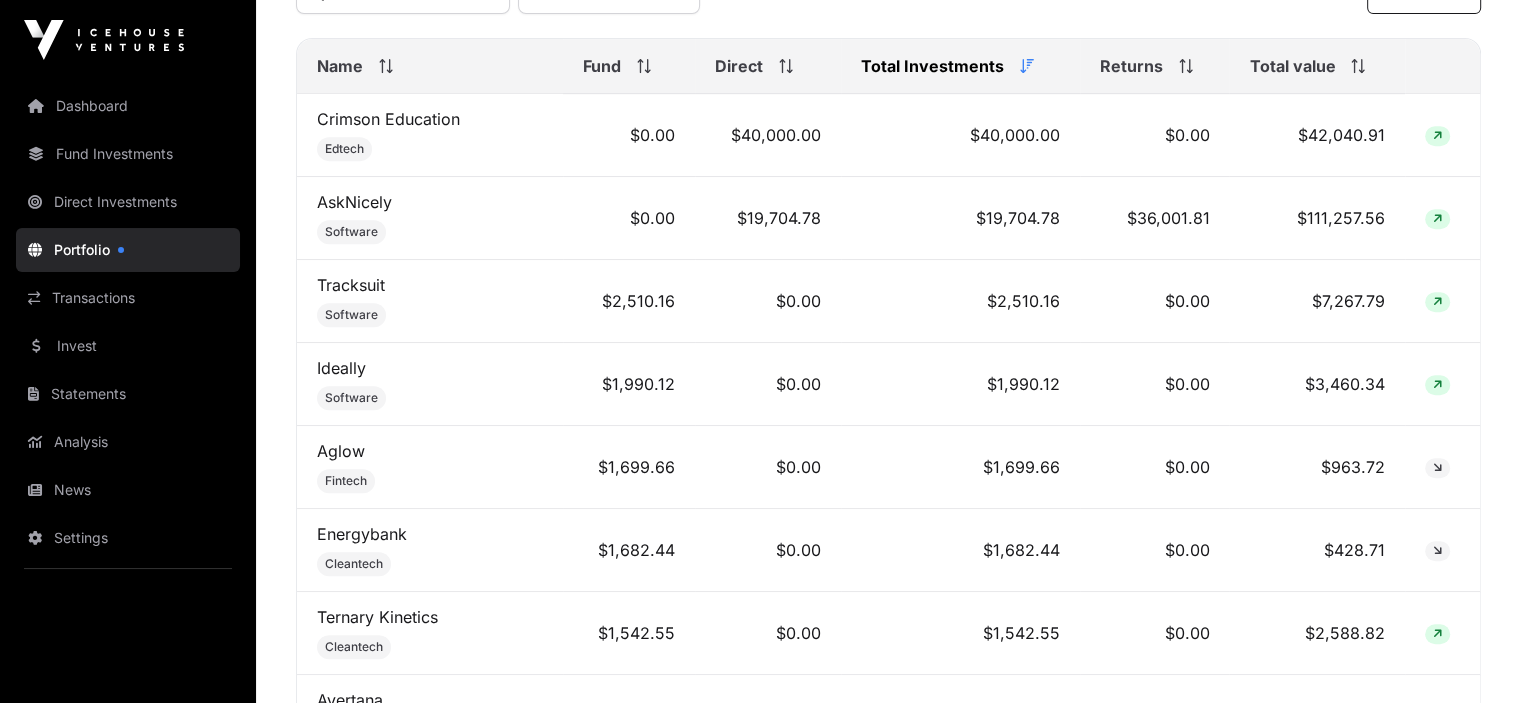 scroll, scrollTop: 885, scrollLeft: 0, axis: vertical 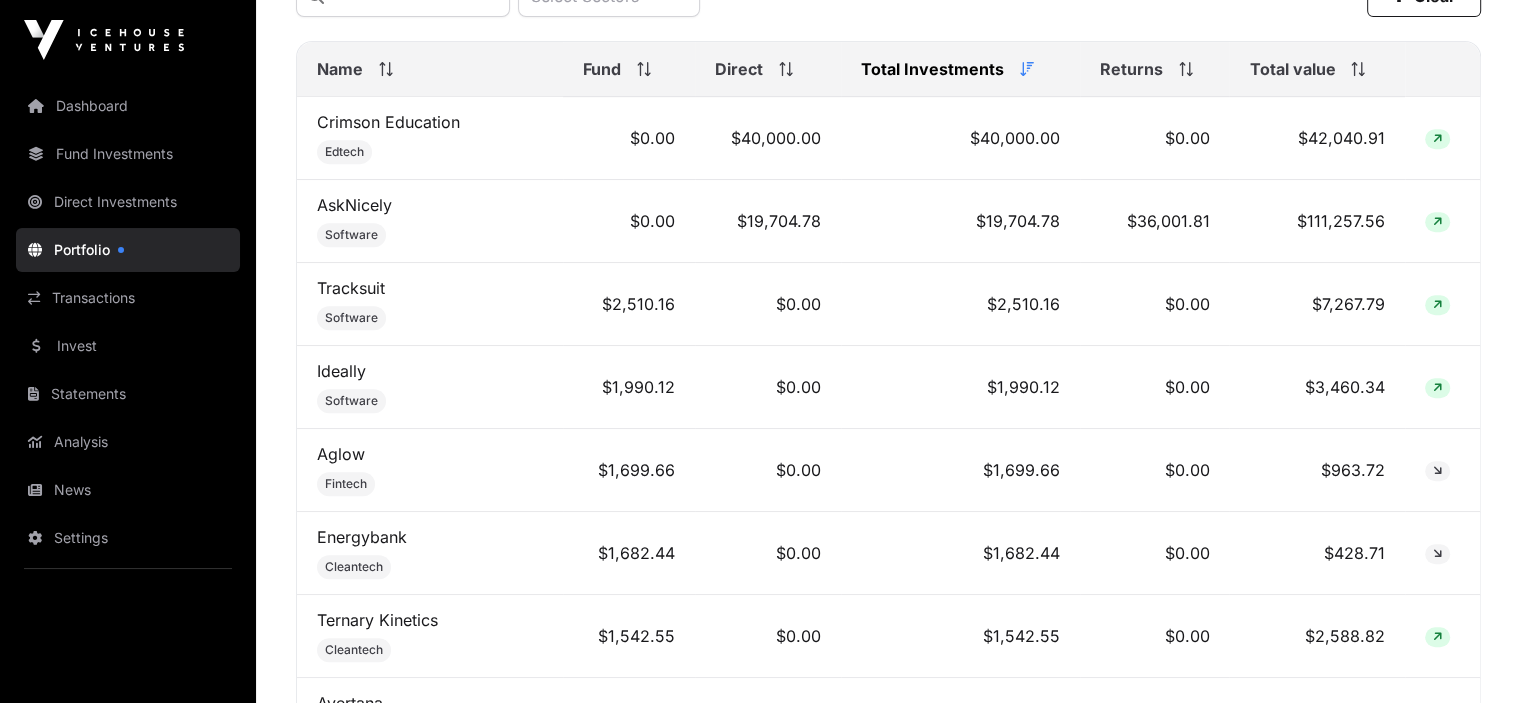 click on "Transactions" 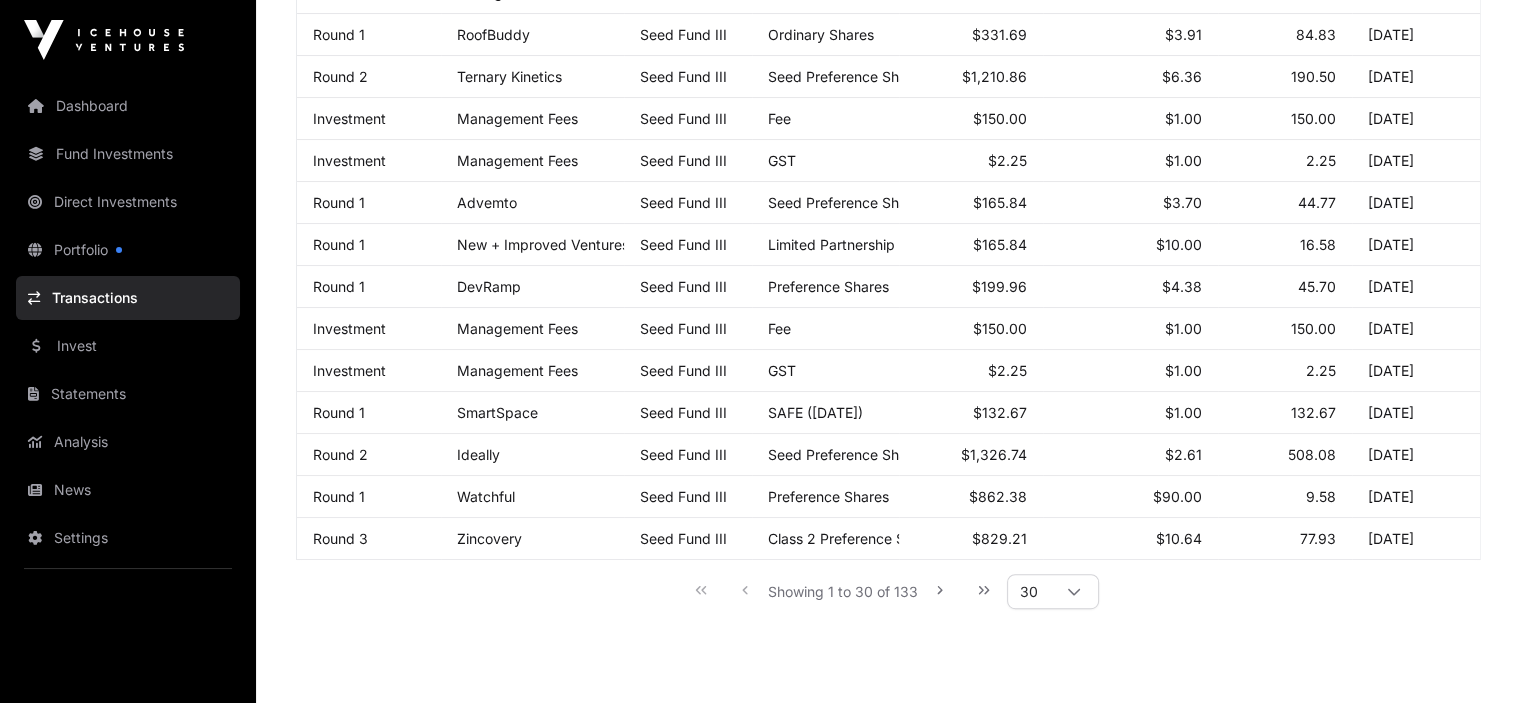 scroll, scrollTop: 1051, scrollLeft: 0, axis: vertical 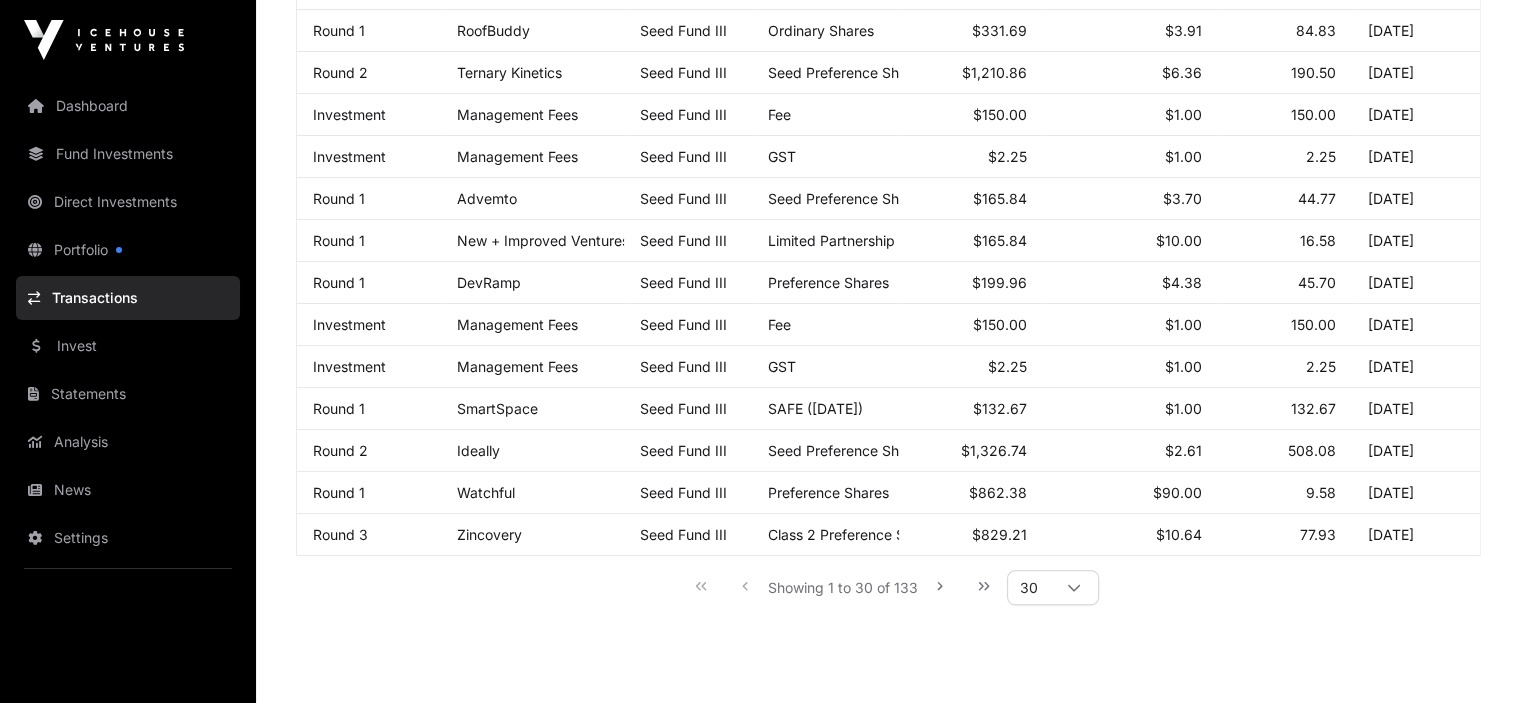 click on "Statements" 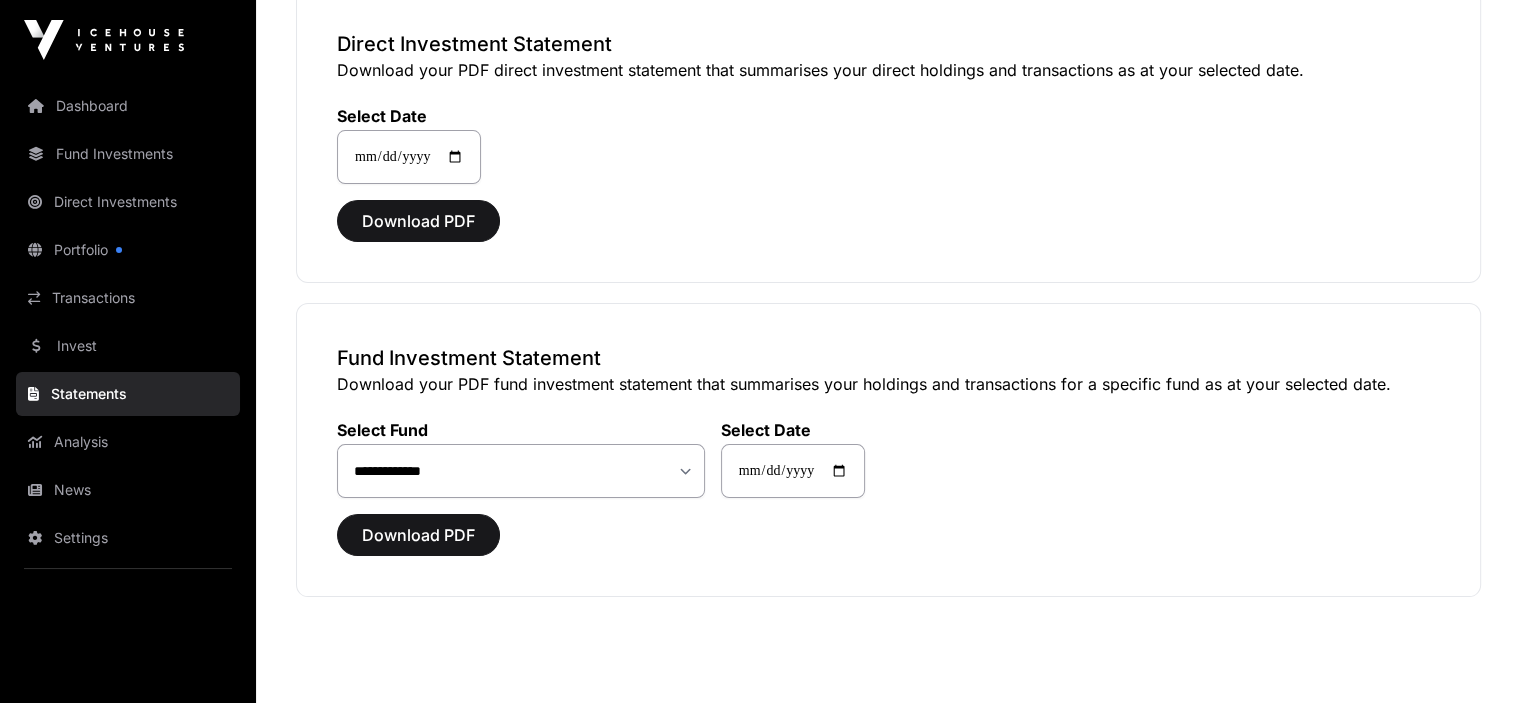 scroll, scrollTop: 184, scrollLeft: 0, axis: vertical 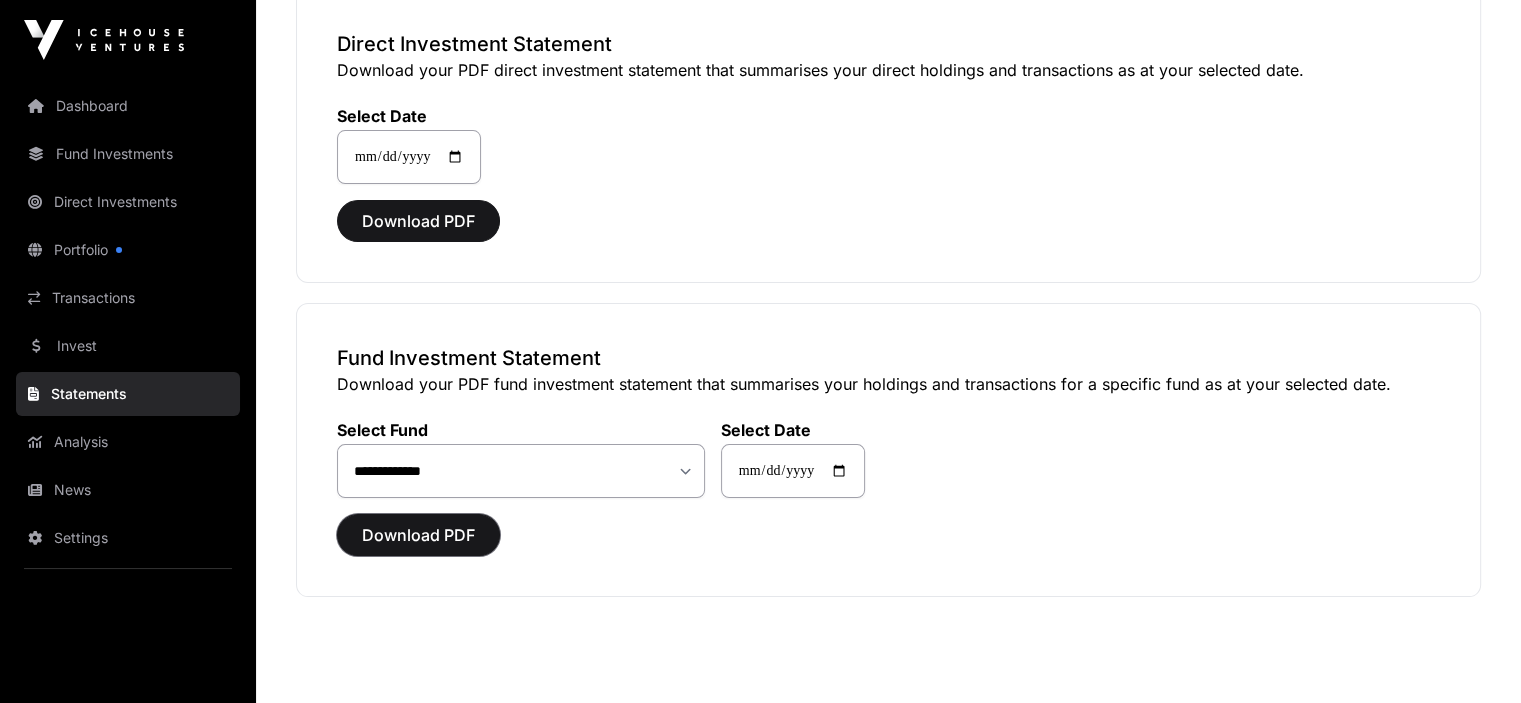 click on "Download PDF" 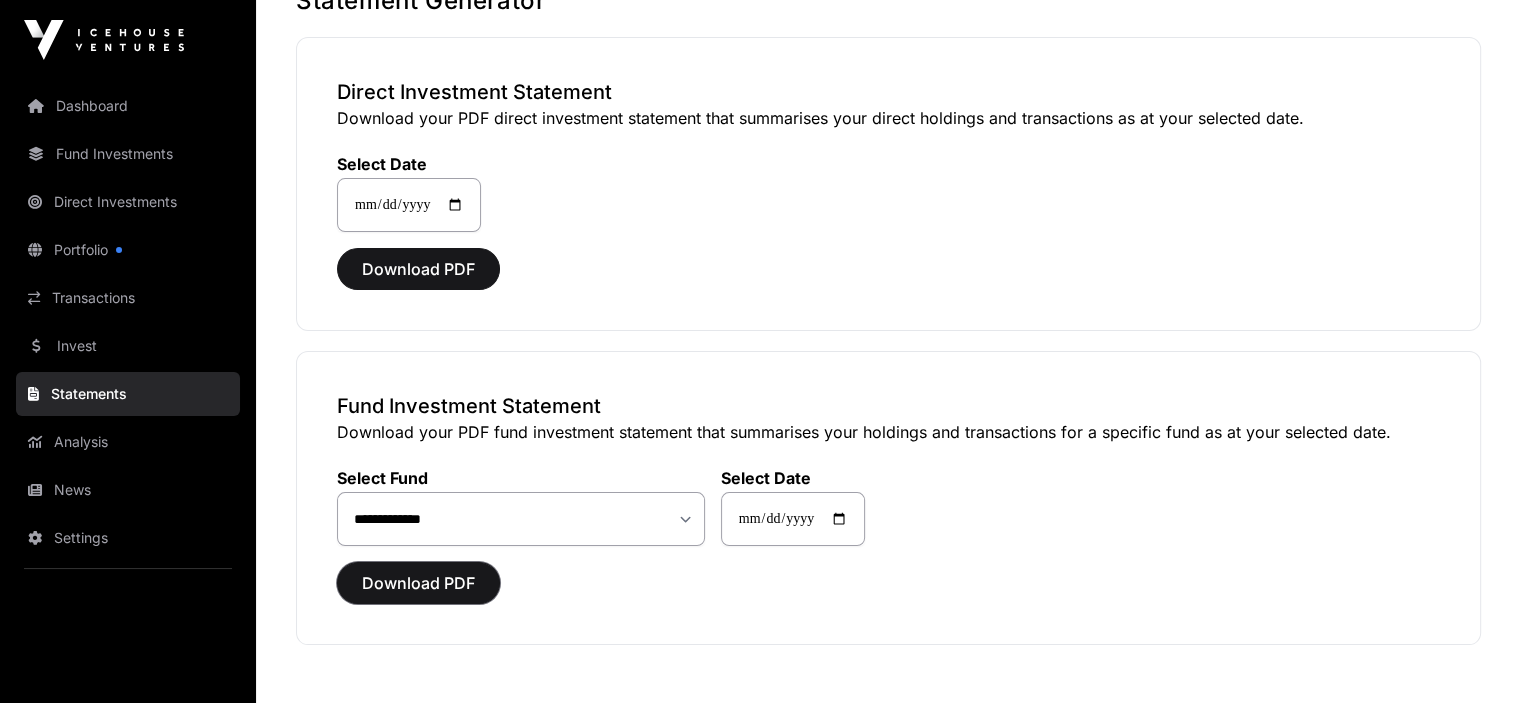 scroll, scrollTop: 151, scrollLeft: 0, axis: vertical 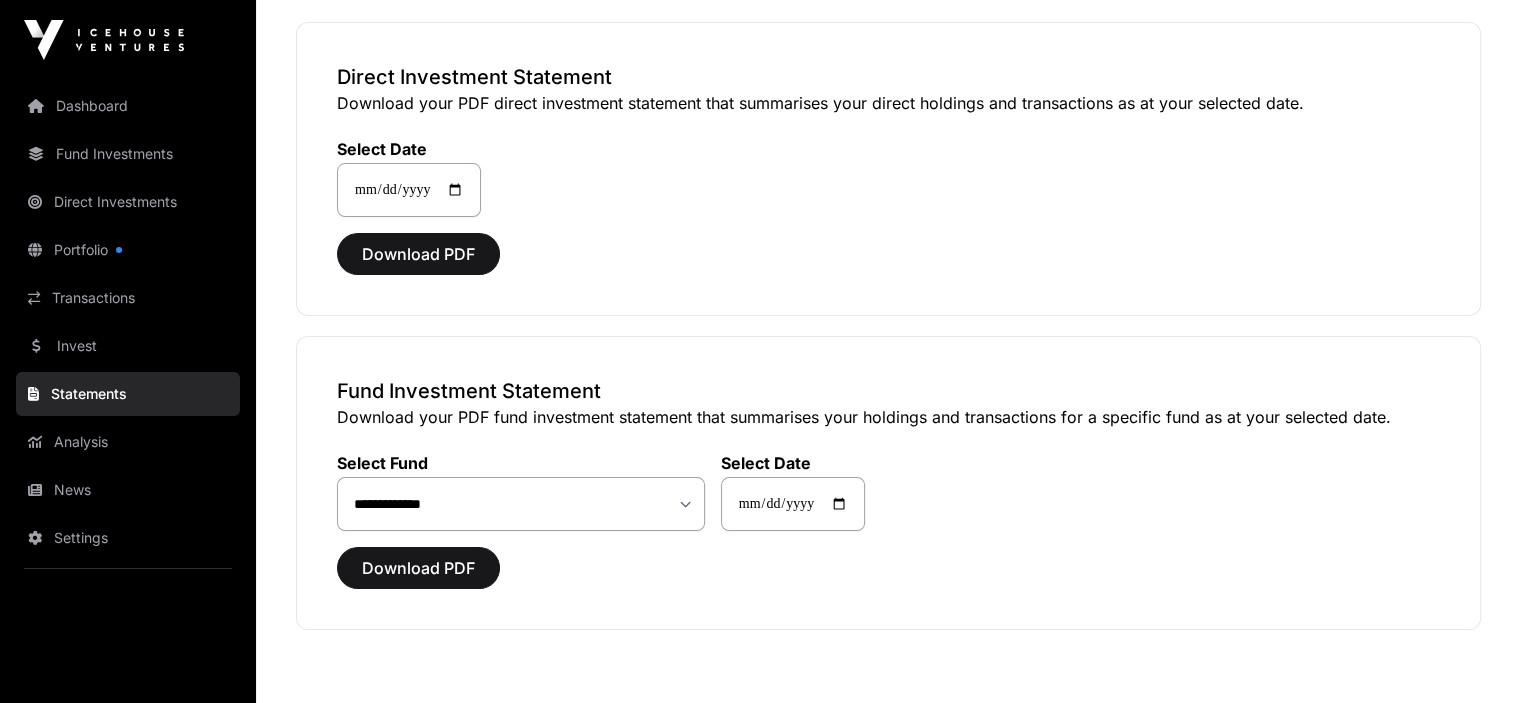 drag, startPoint x: 664, startPoint y: 630, endPoint x: 686, endPoint y: 527, distance: 105.32331 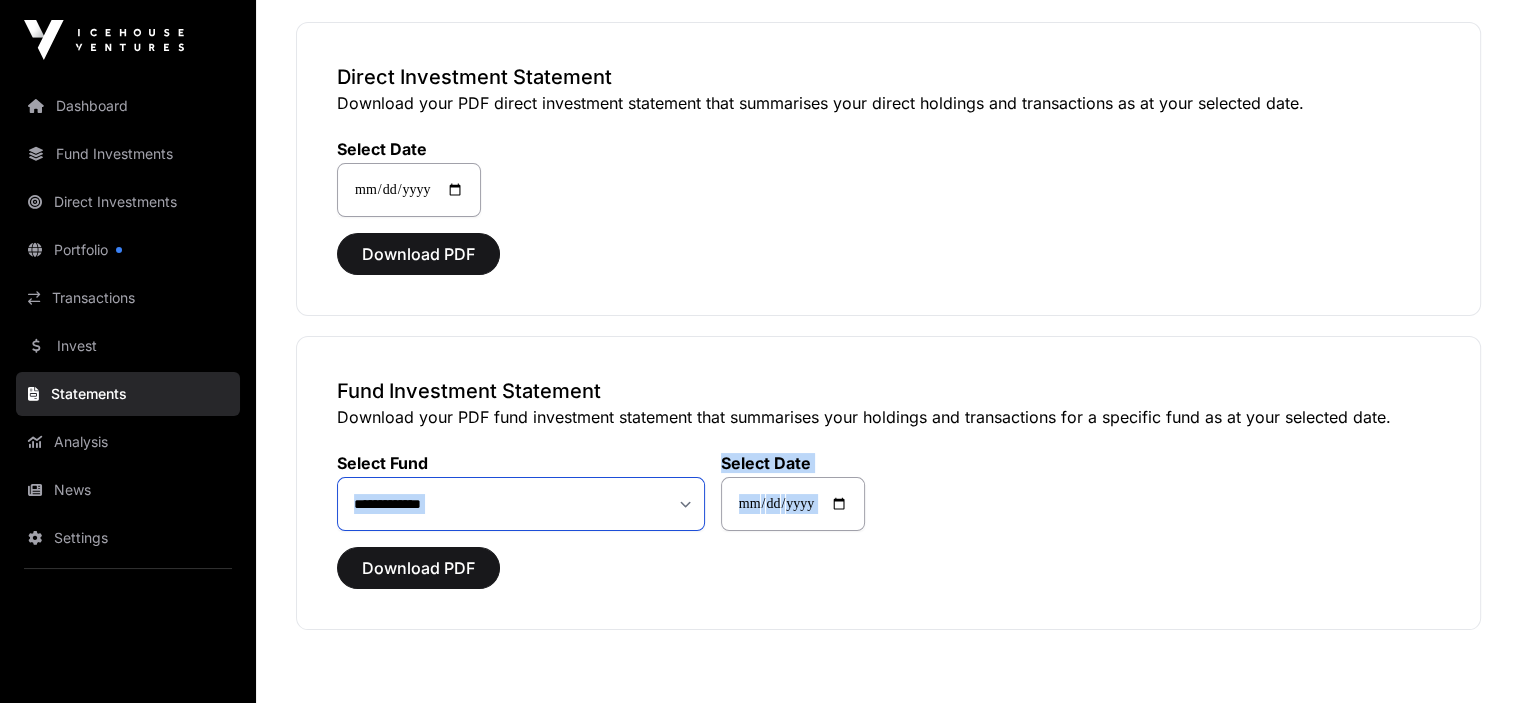 click on "**********" 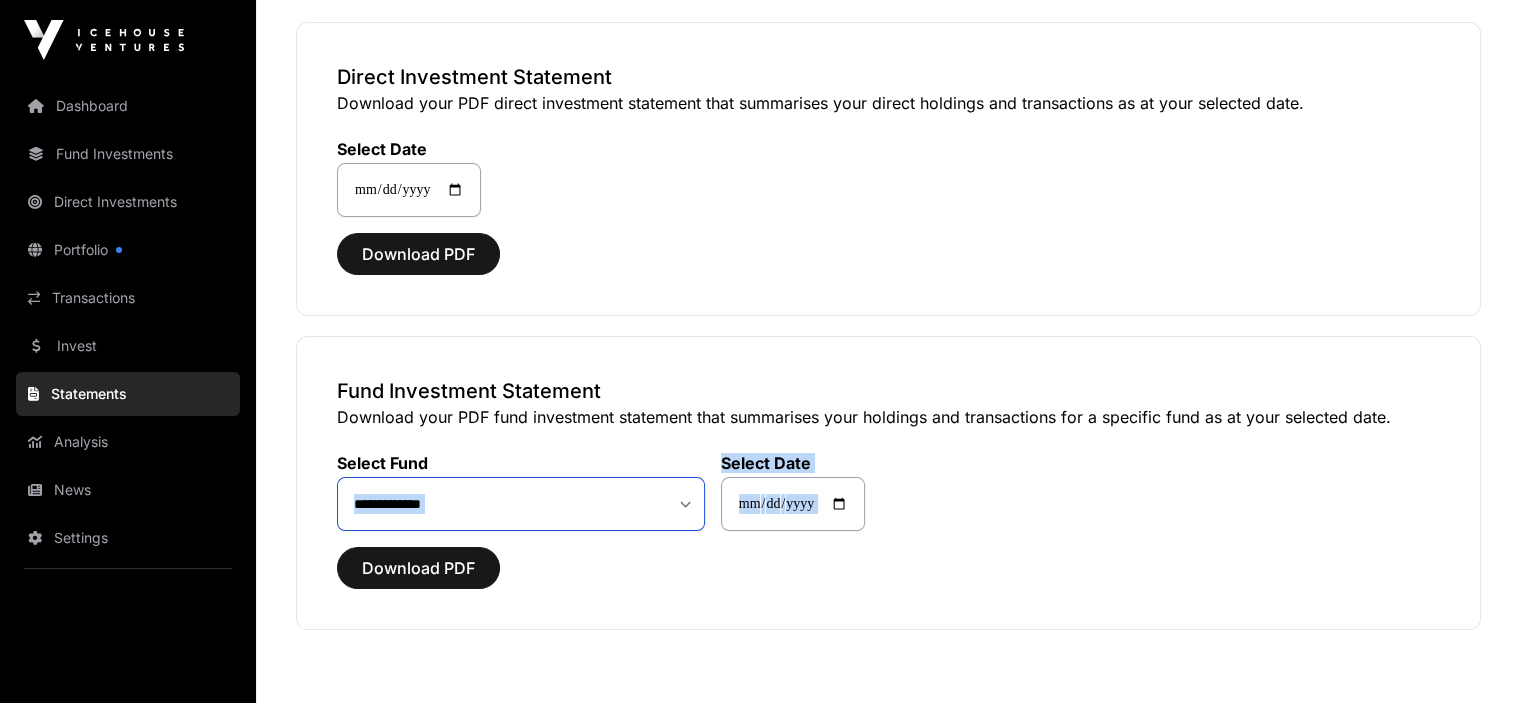 select on "**" 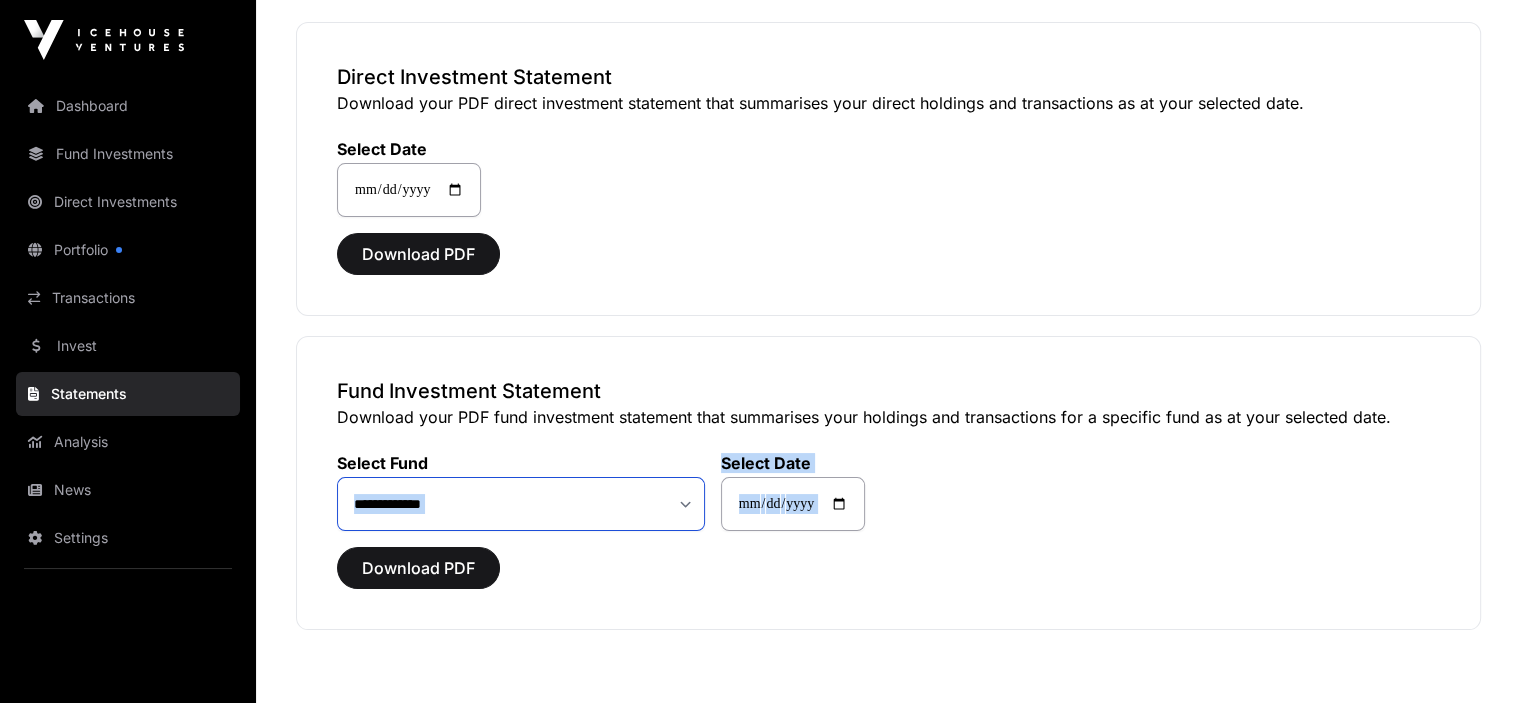 click on "**********" 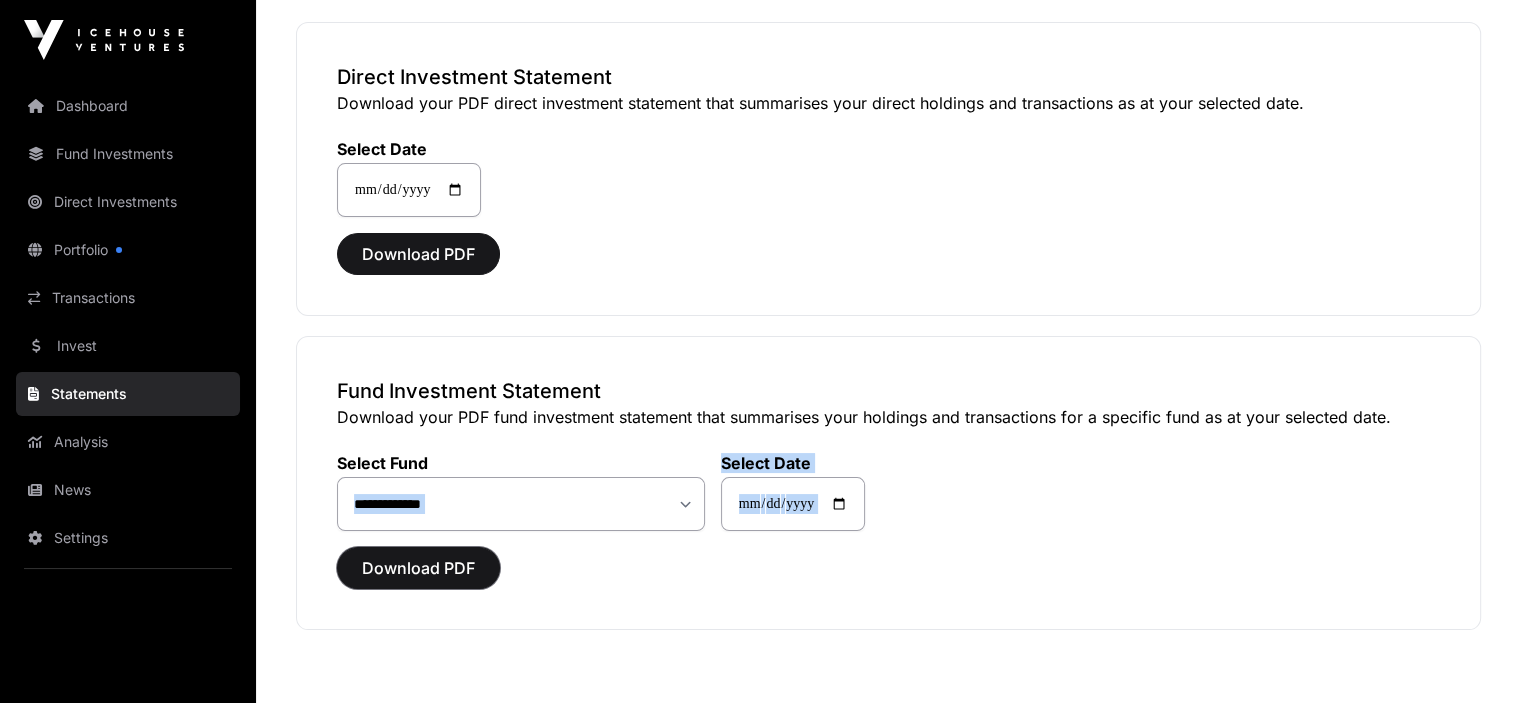 click on "Download PDF" 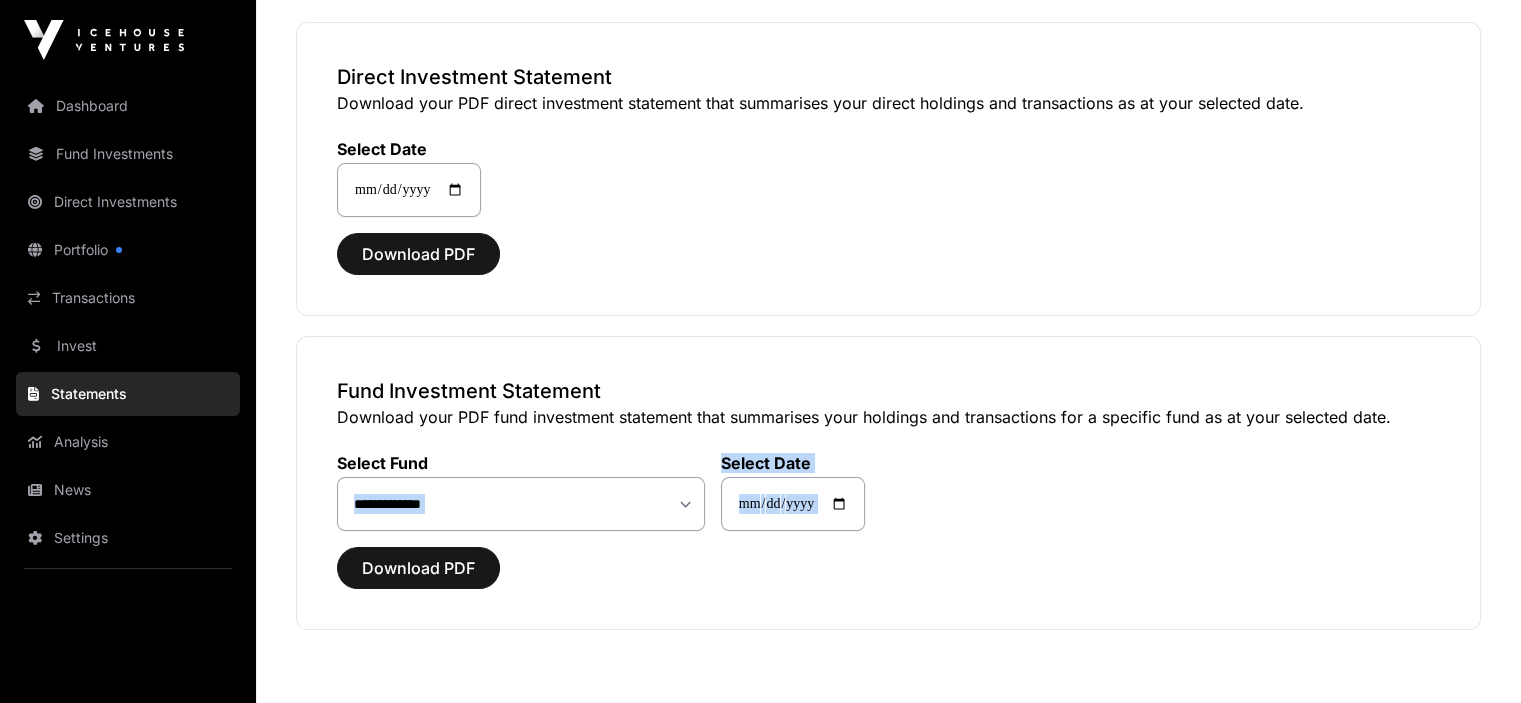 click on "Dashboard" 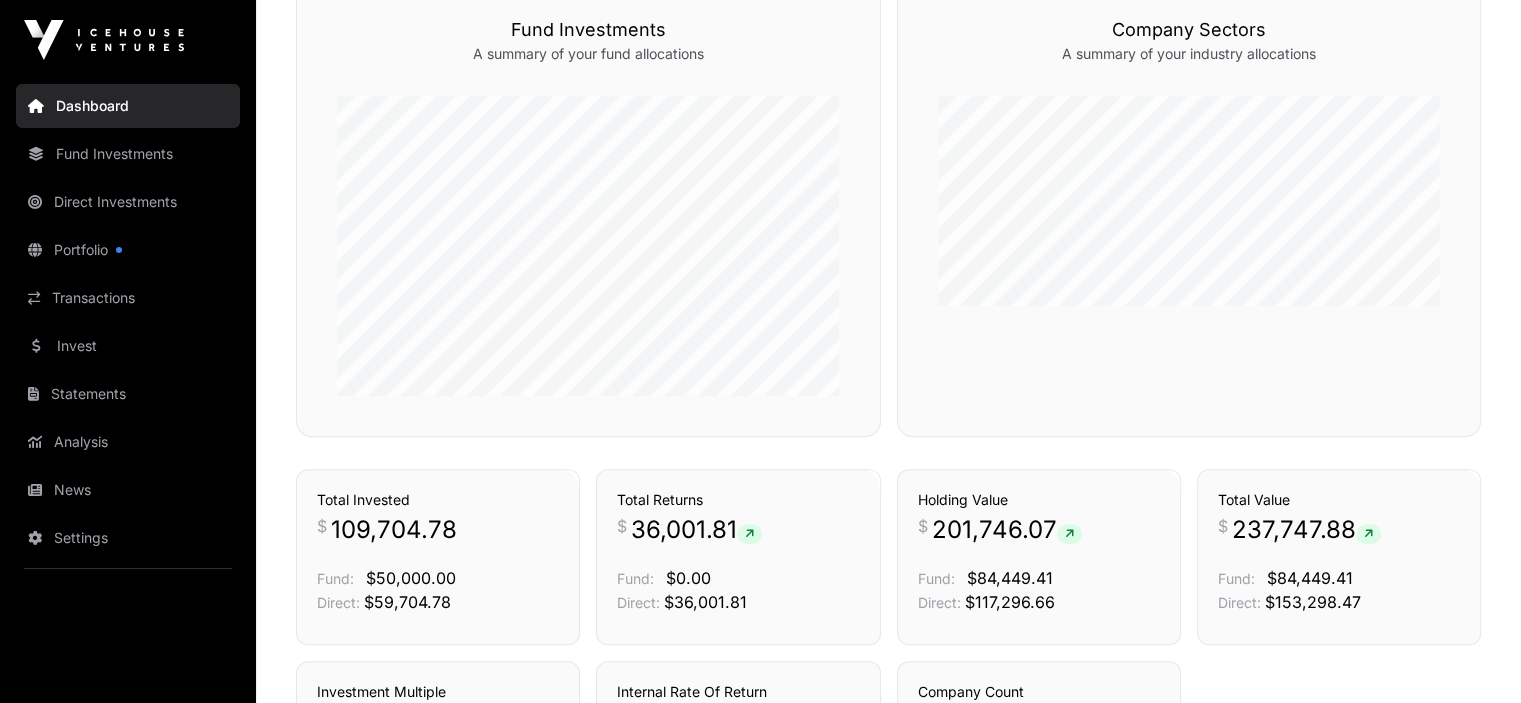 scroll, scrollTop: 1060, scrollLeft: 0, axis: vertical 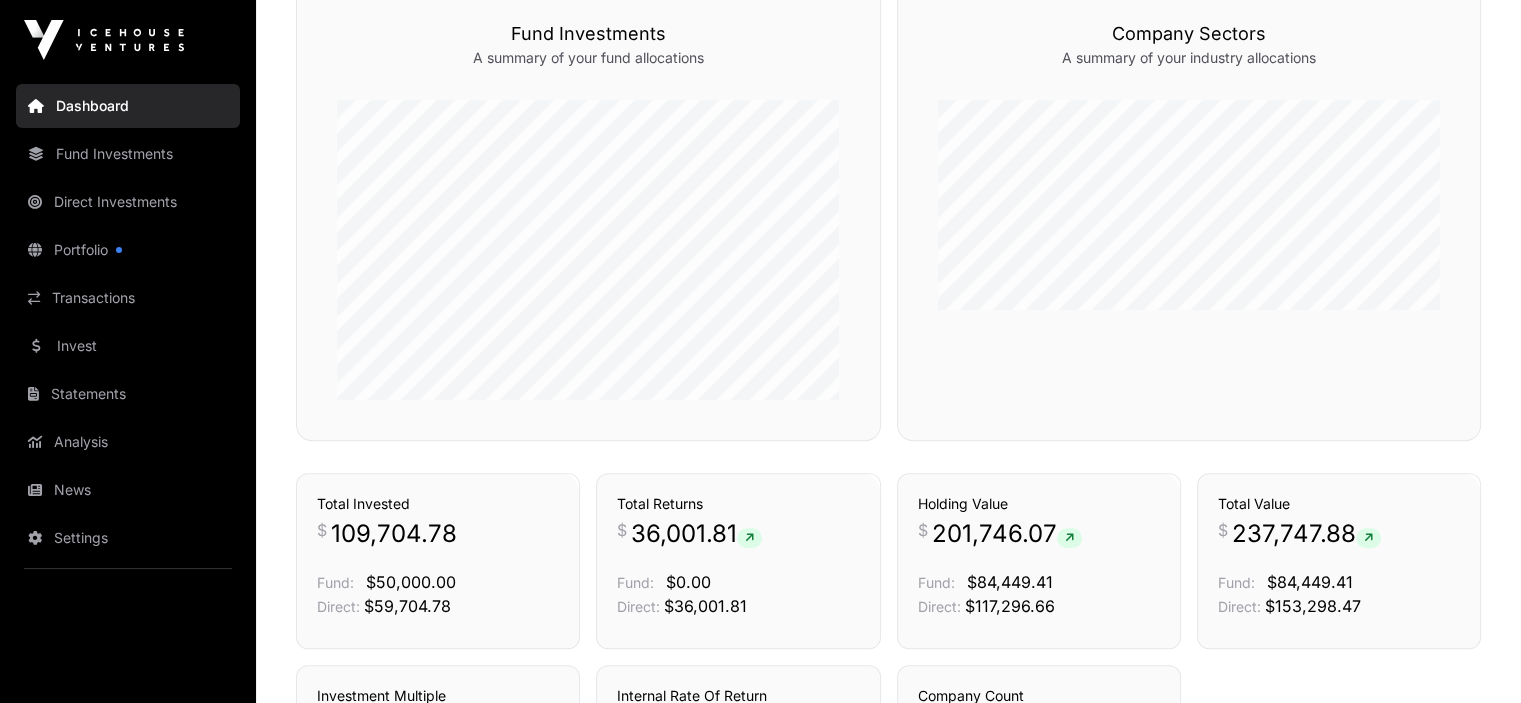click on "Direct Investments" 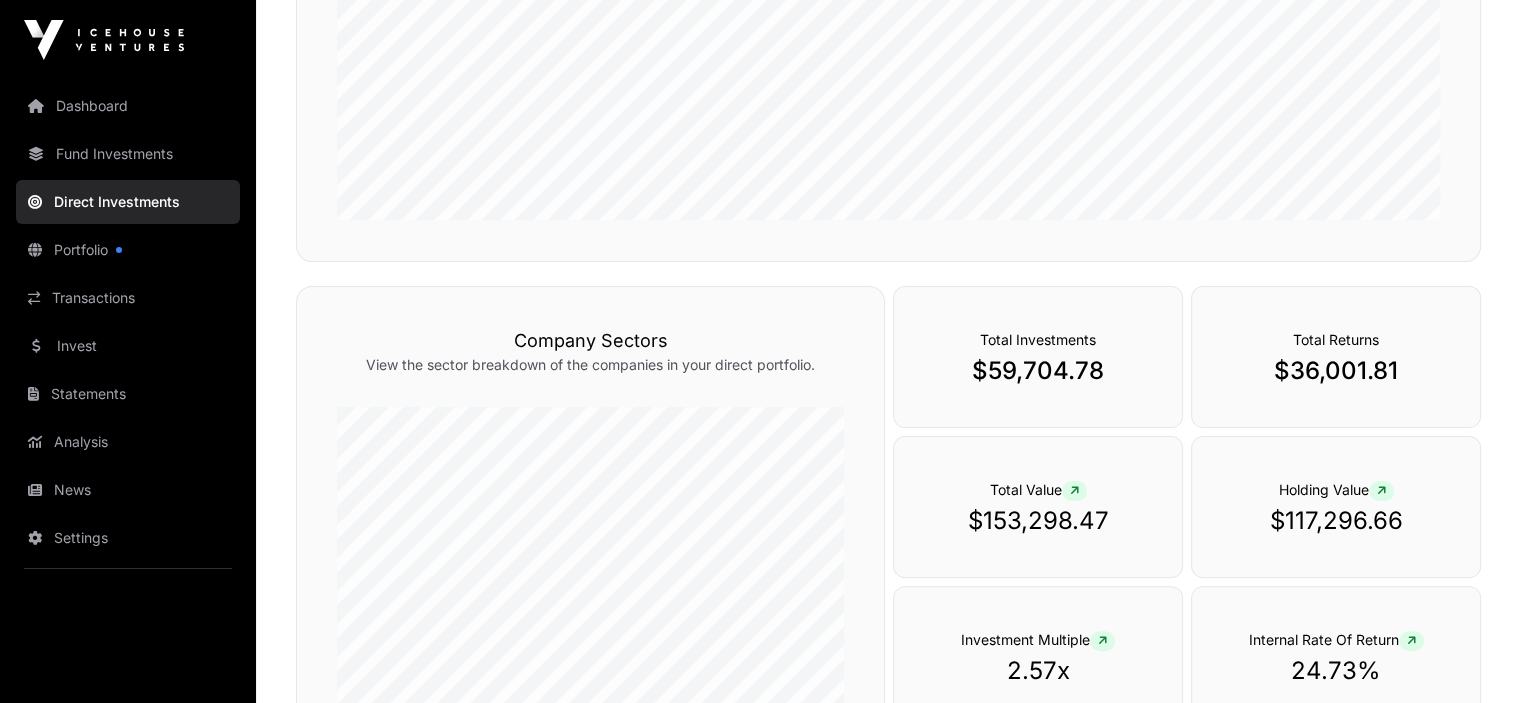 scroll, scrollTop: 434, scrollLeft: 0, axis: vertical 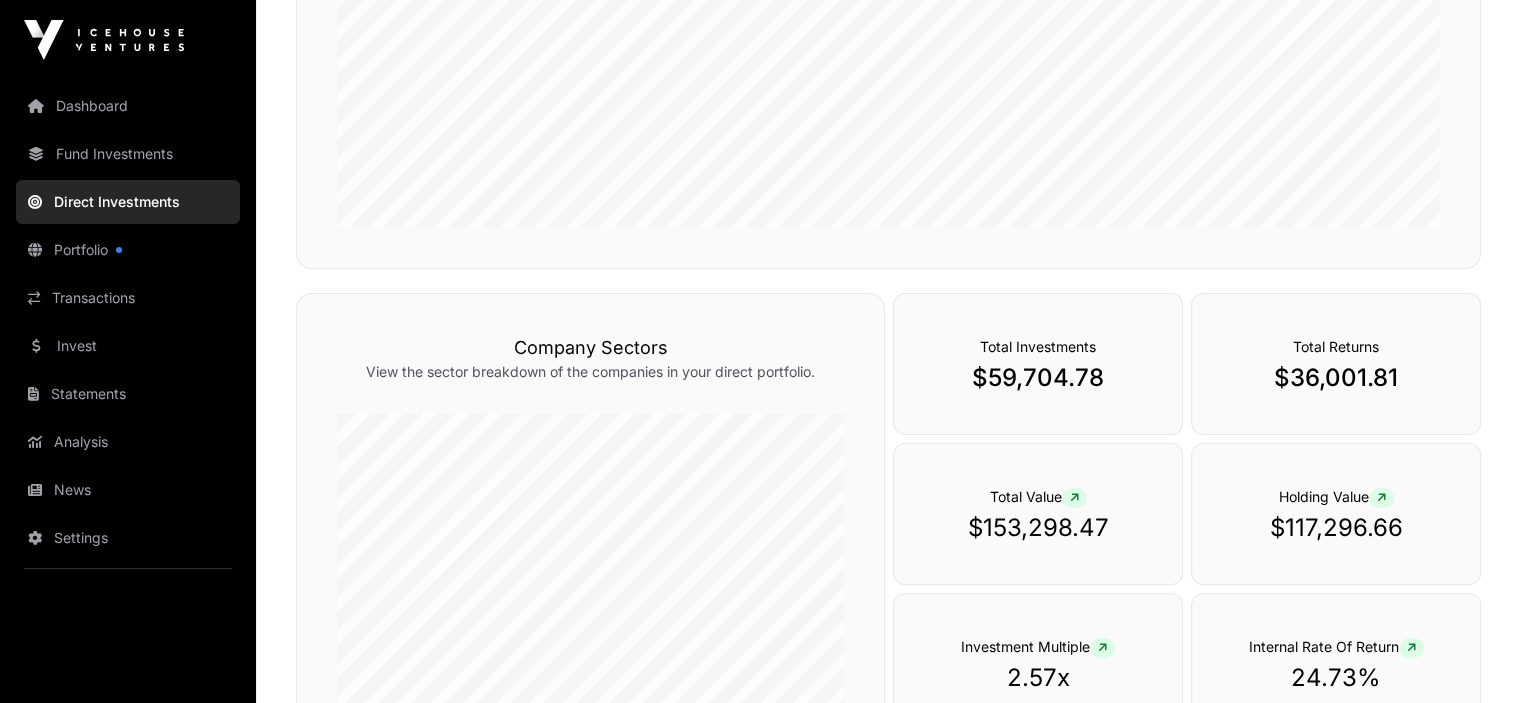 click on "Analysis" 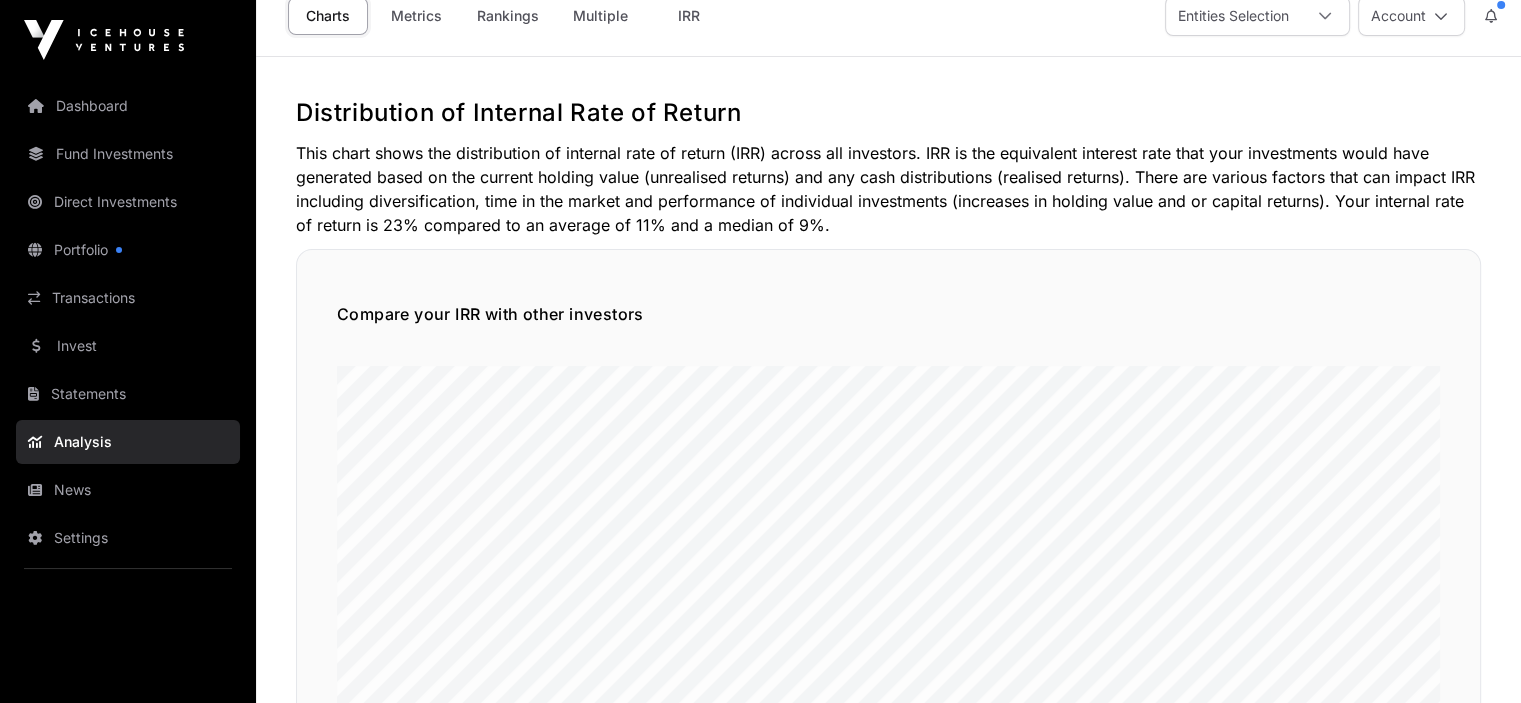 scroll, scrollTop: 0, scrollLeft: 0, axis: both 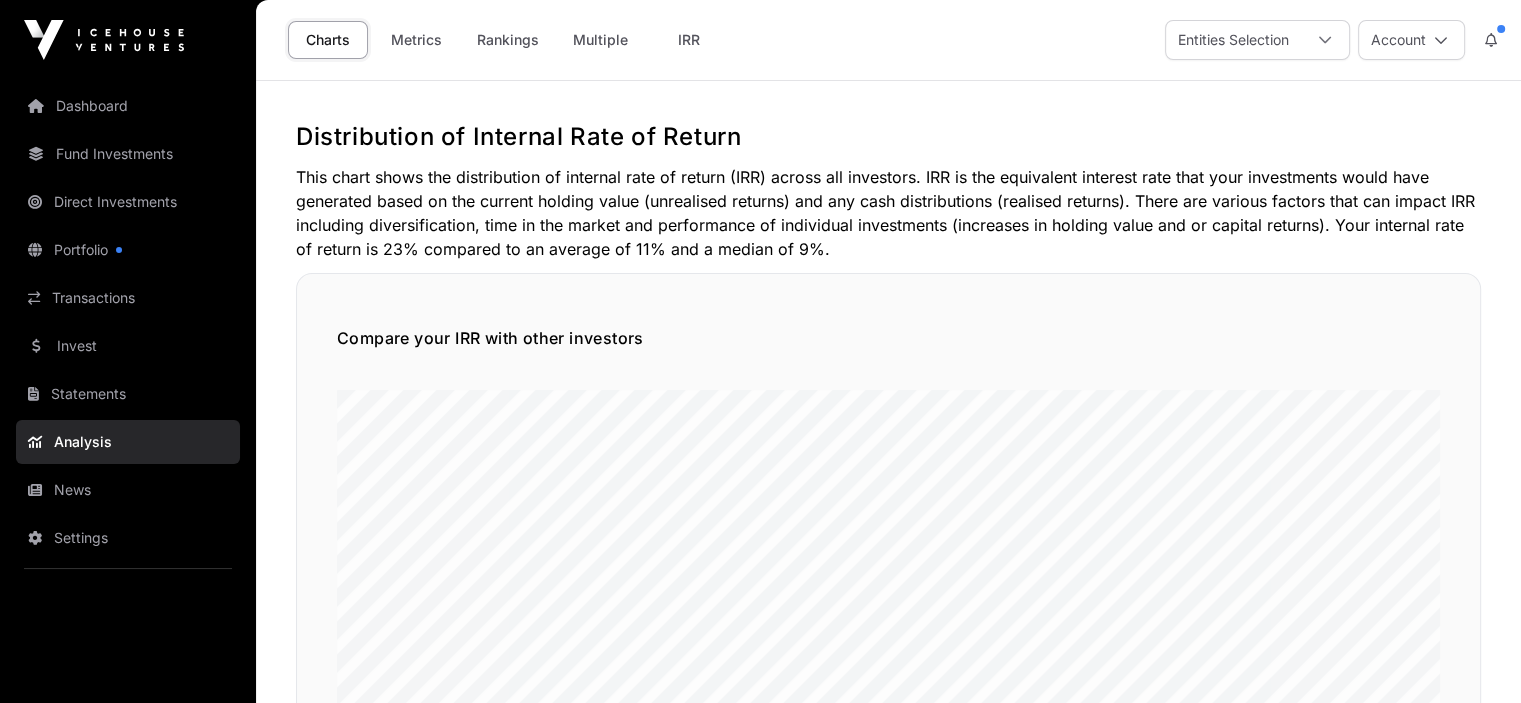 click on "Metrics" 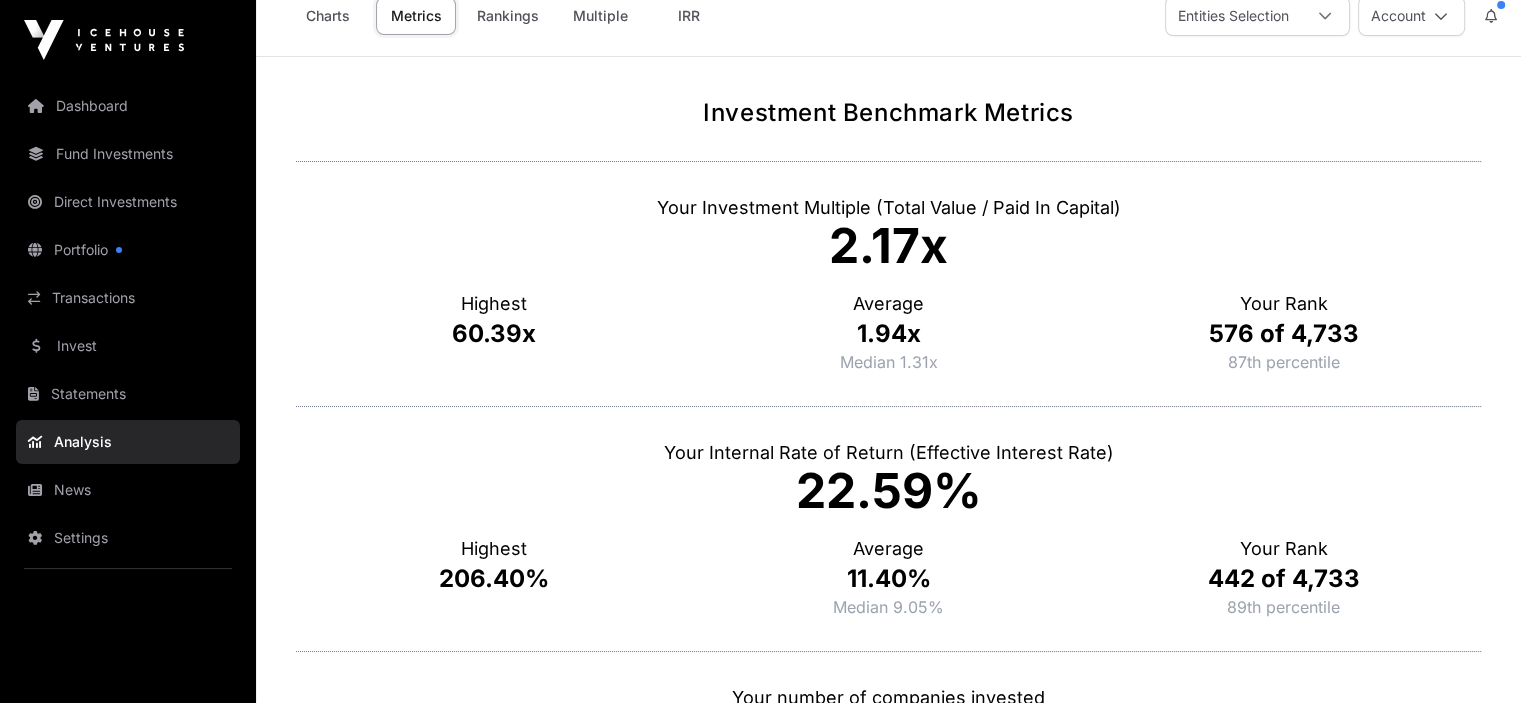 scroll, scrollTop: 0, scrollLeft: 0, axis: both 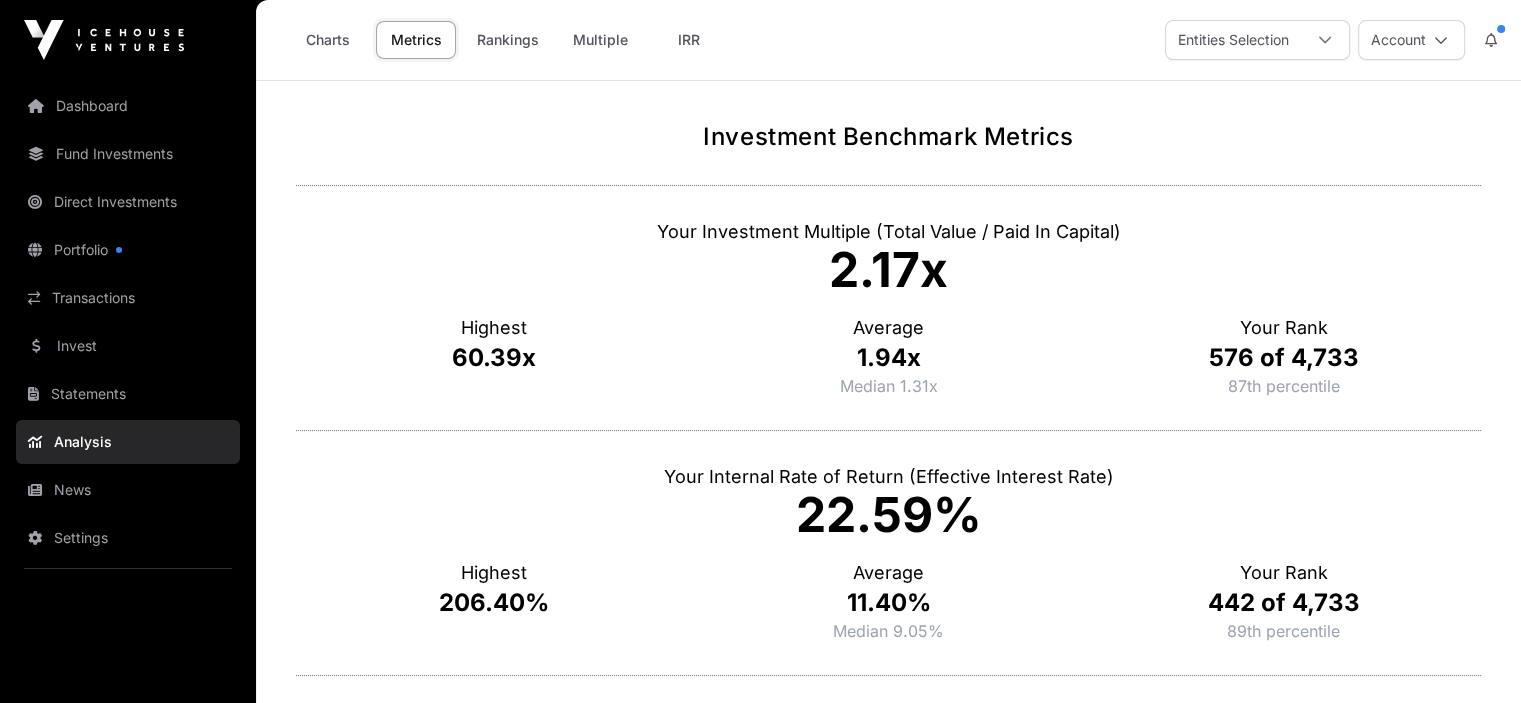 click on "Rankings" 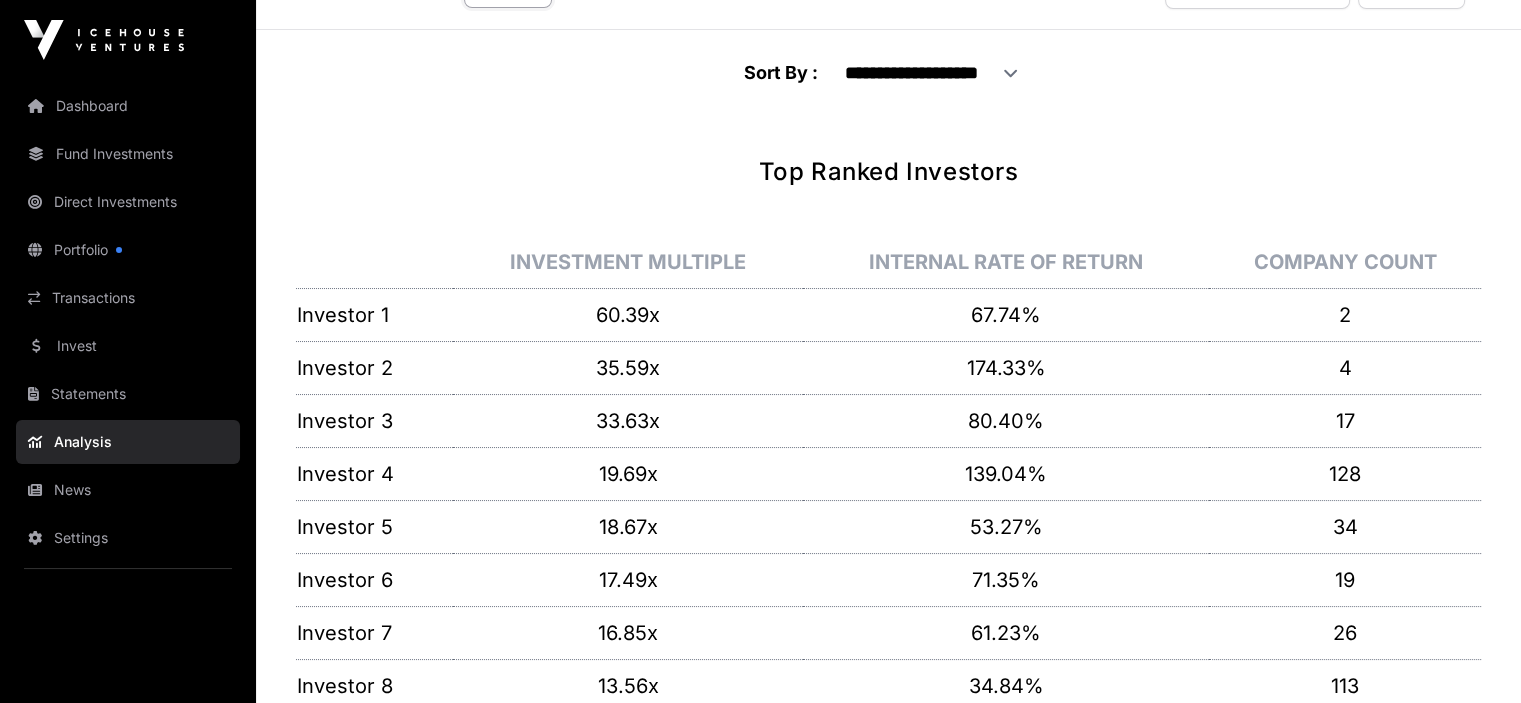 scroll, scrollTop: 0, scrollLeft: 0, axis: both 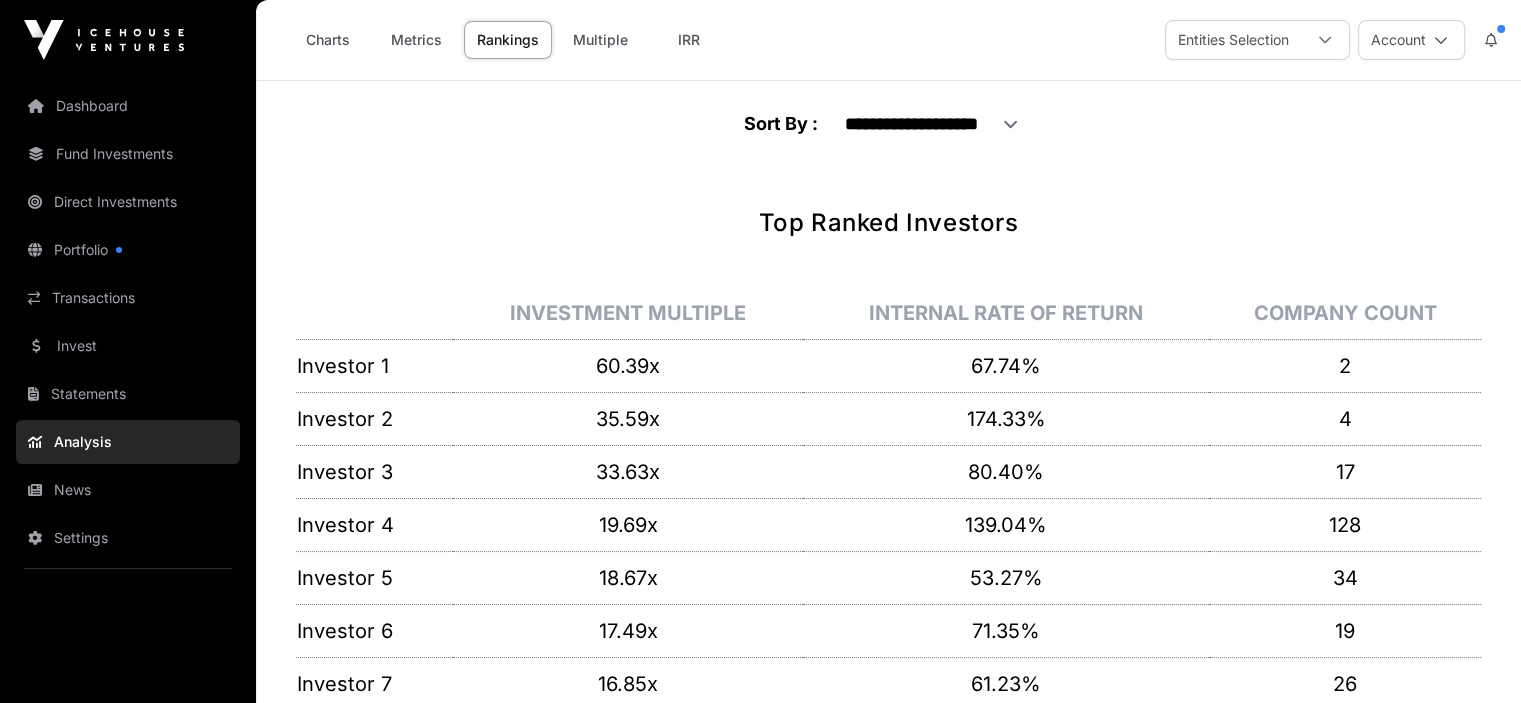 click on "Metrics" 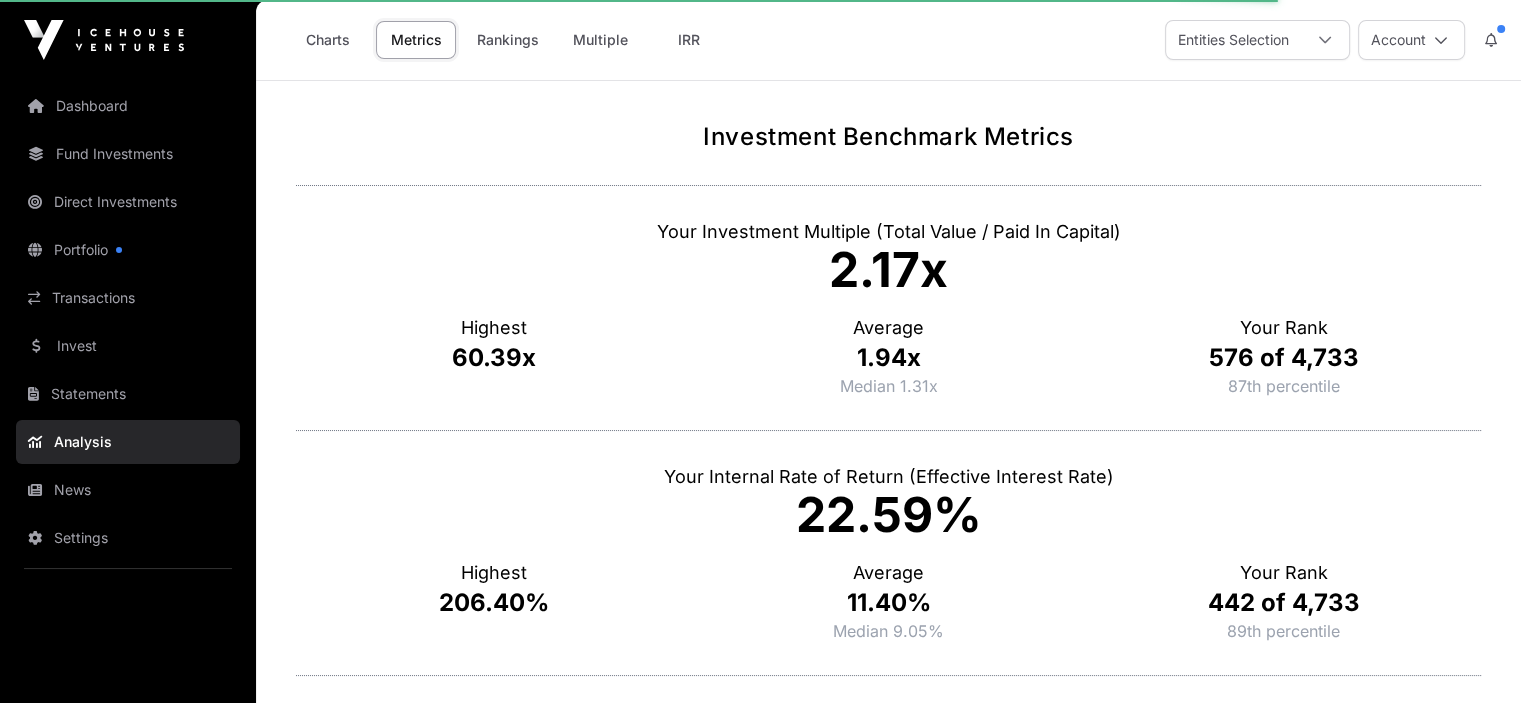 click on "Multiple" 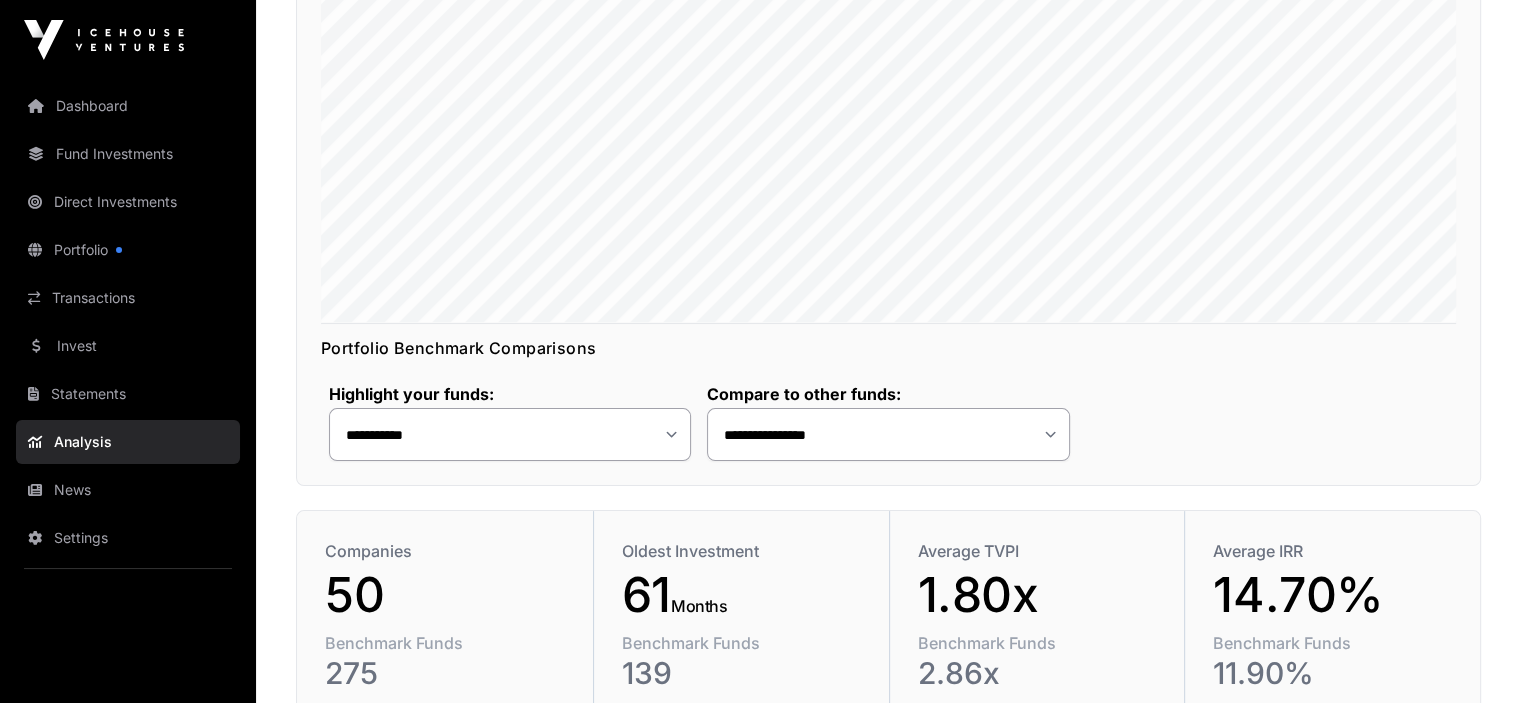 scroll, scrollTop: 412, scrollLeft: 0, axis: vertical 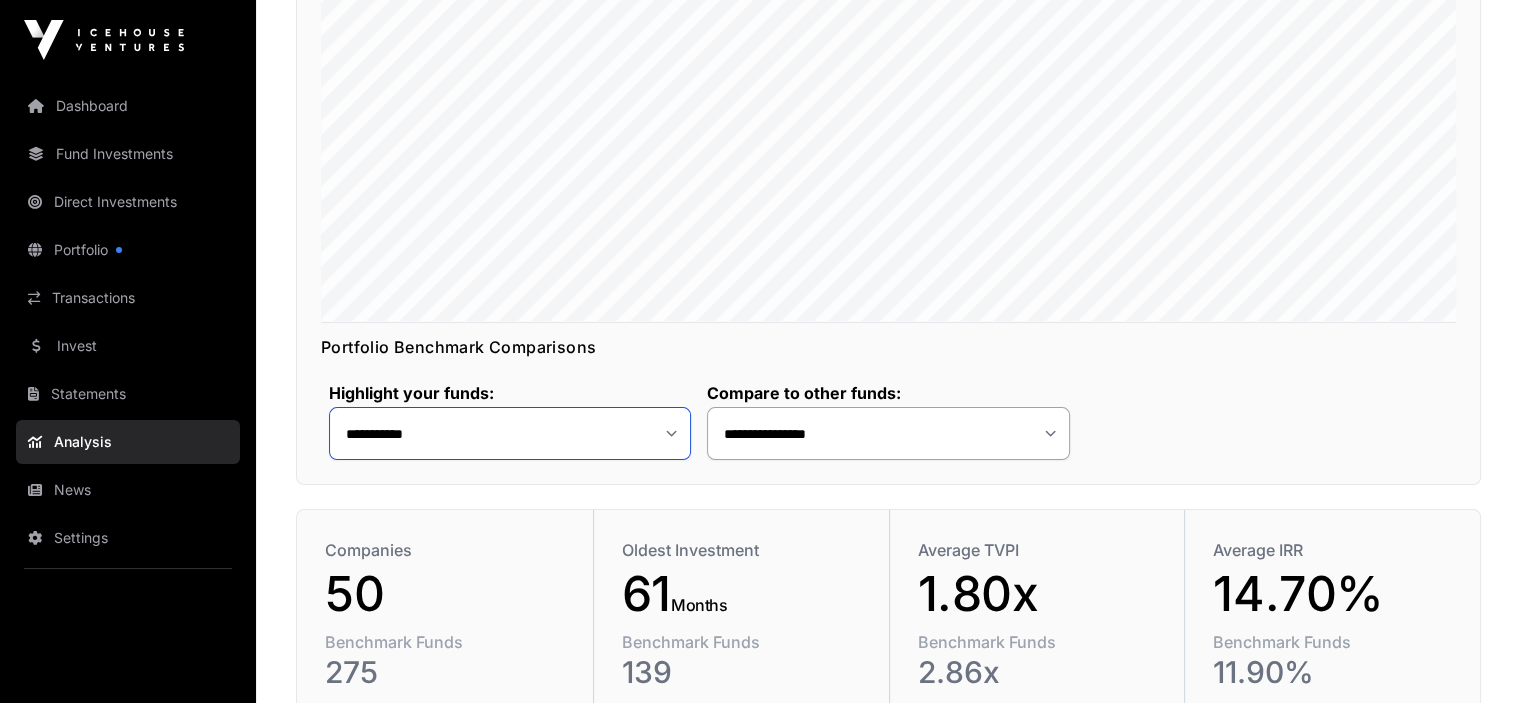 click on "**********" 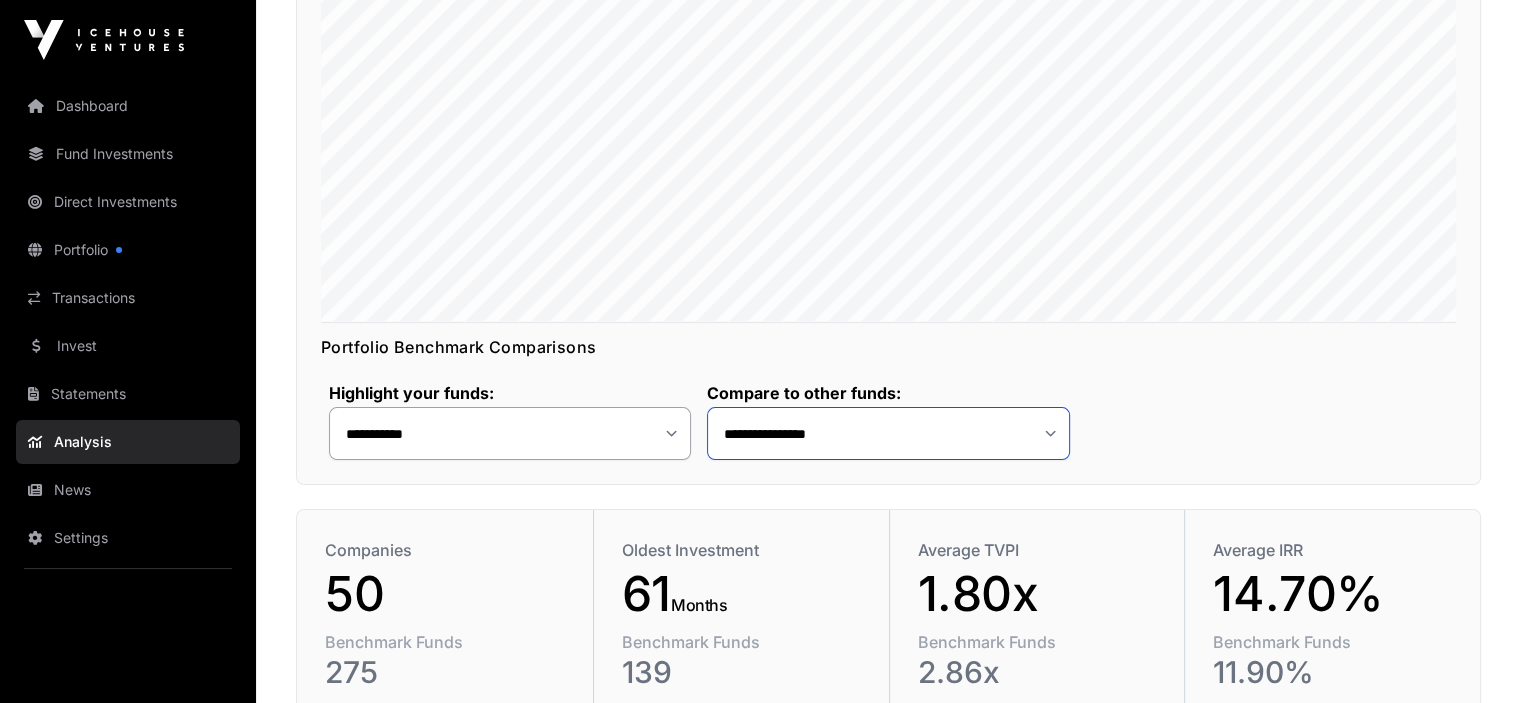 click on "**********" 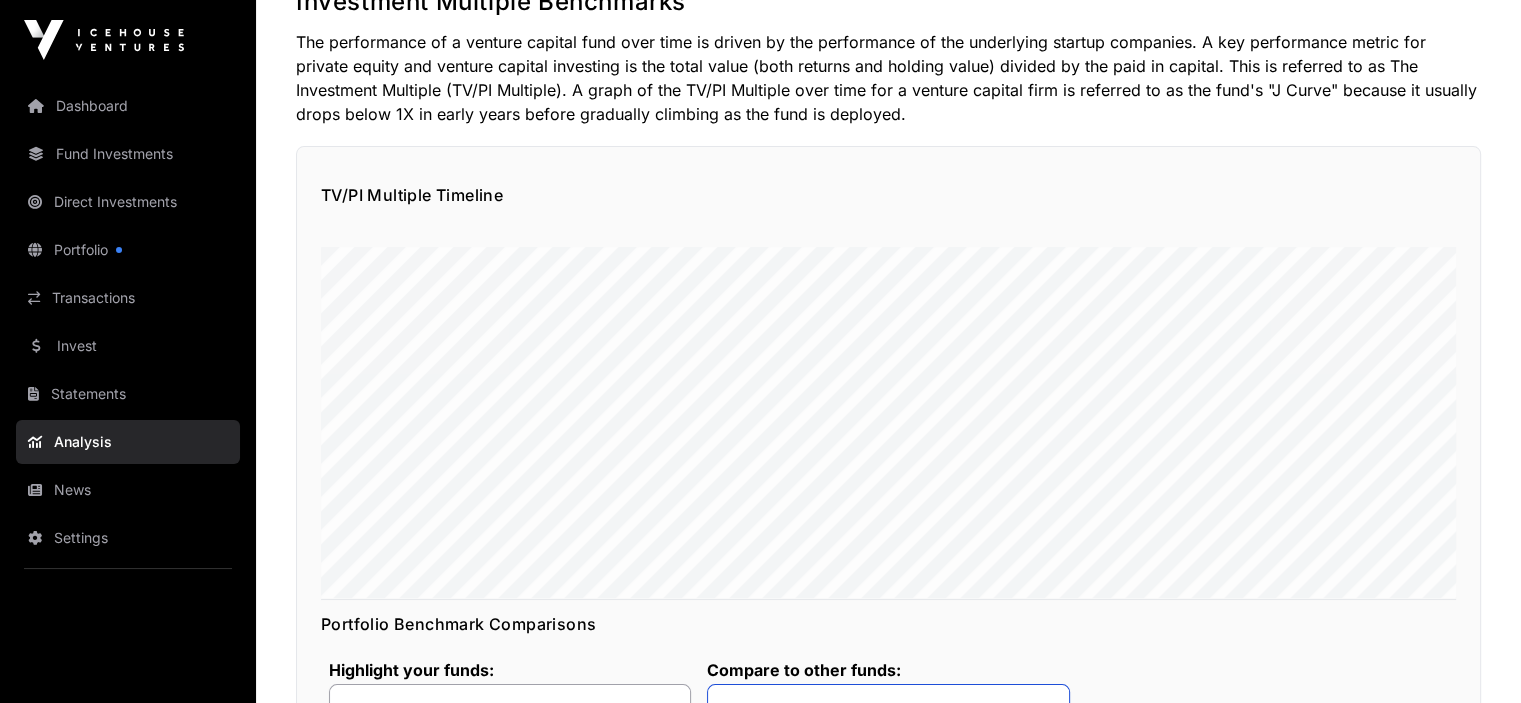 scroll, scrollTop: 0, scrollLeft: 0, axis: both 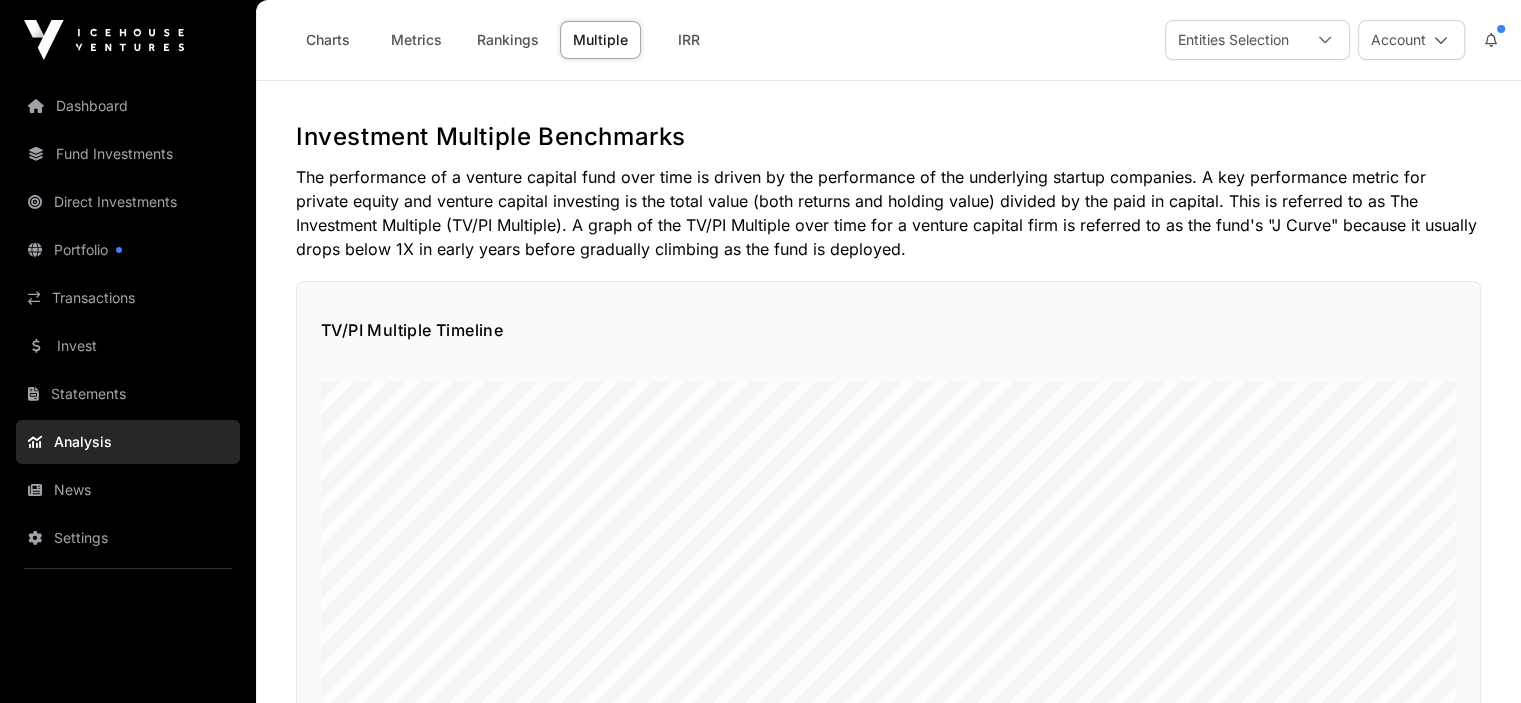 click on "IRR" 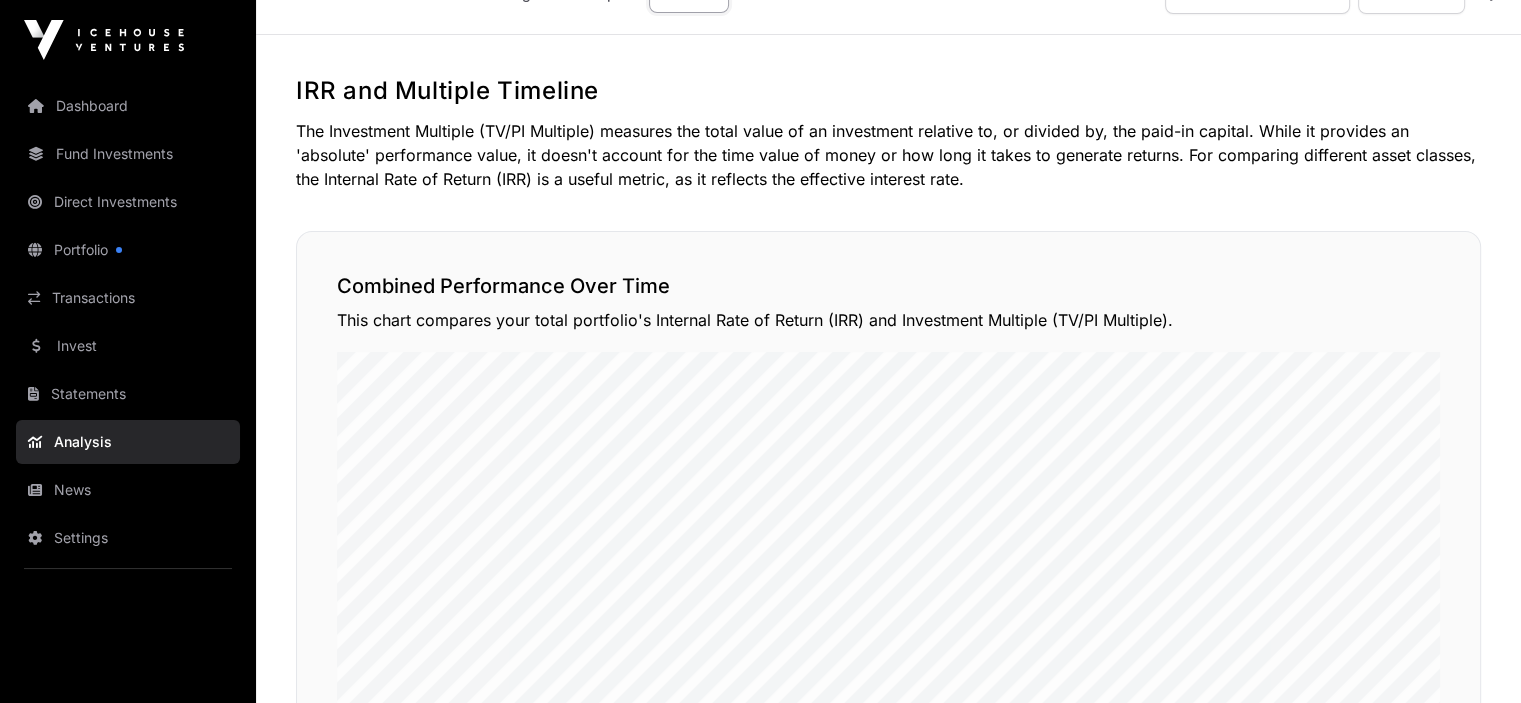 scroll, scrollTop: 0, scrollLeft: 0, axis: both 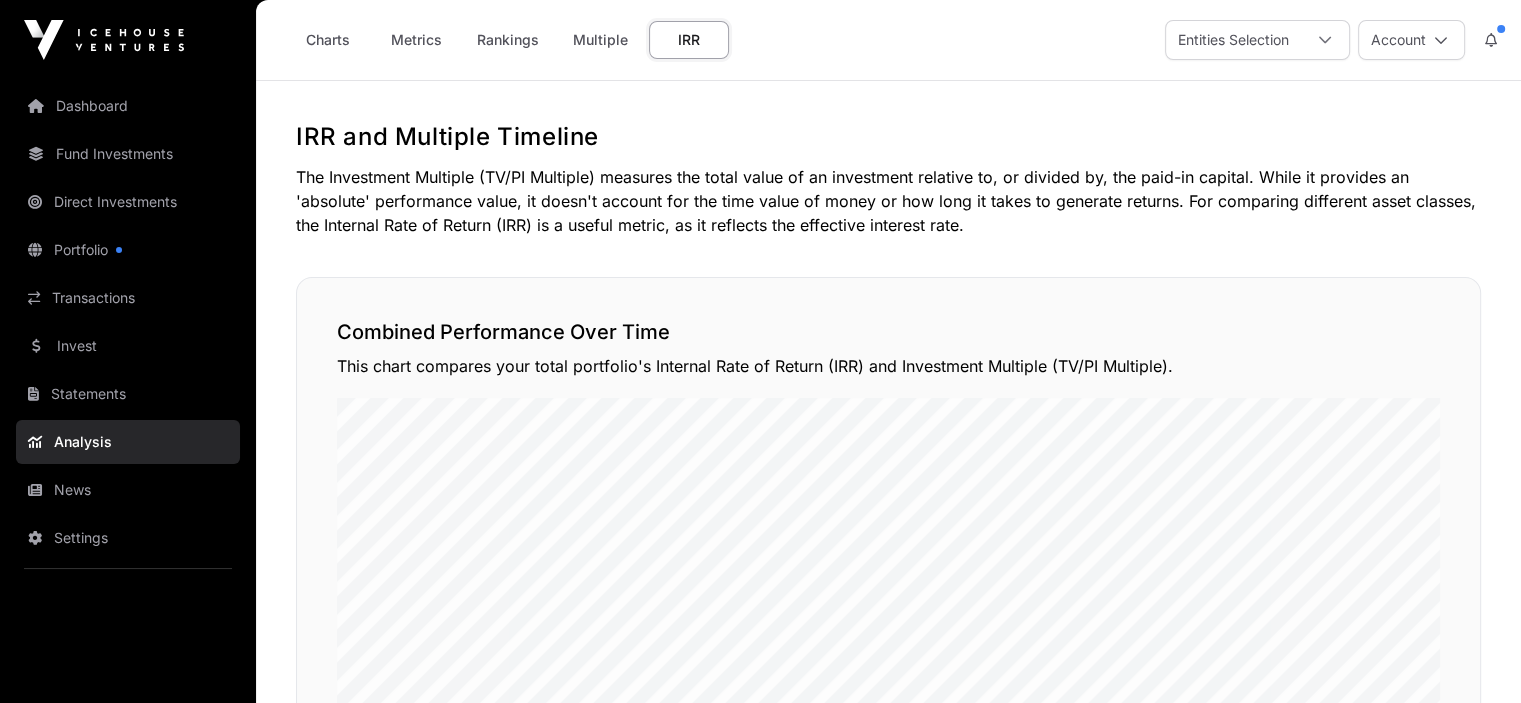 click on "Metrics" 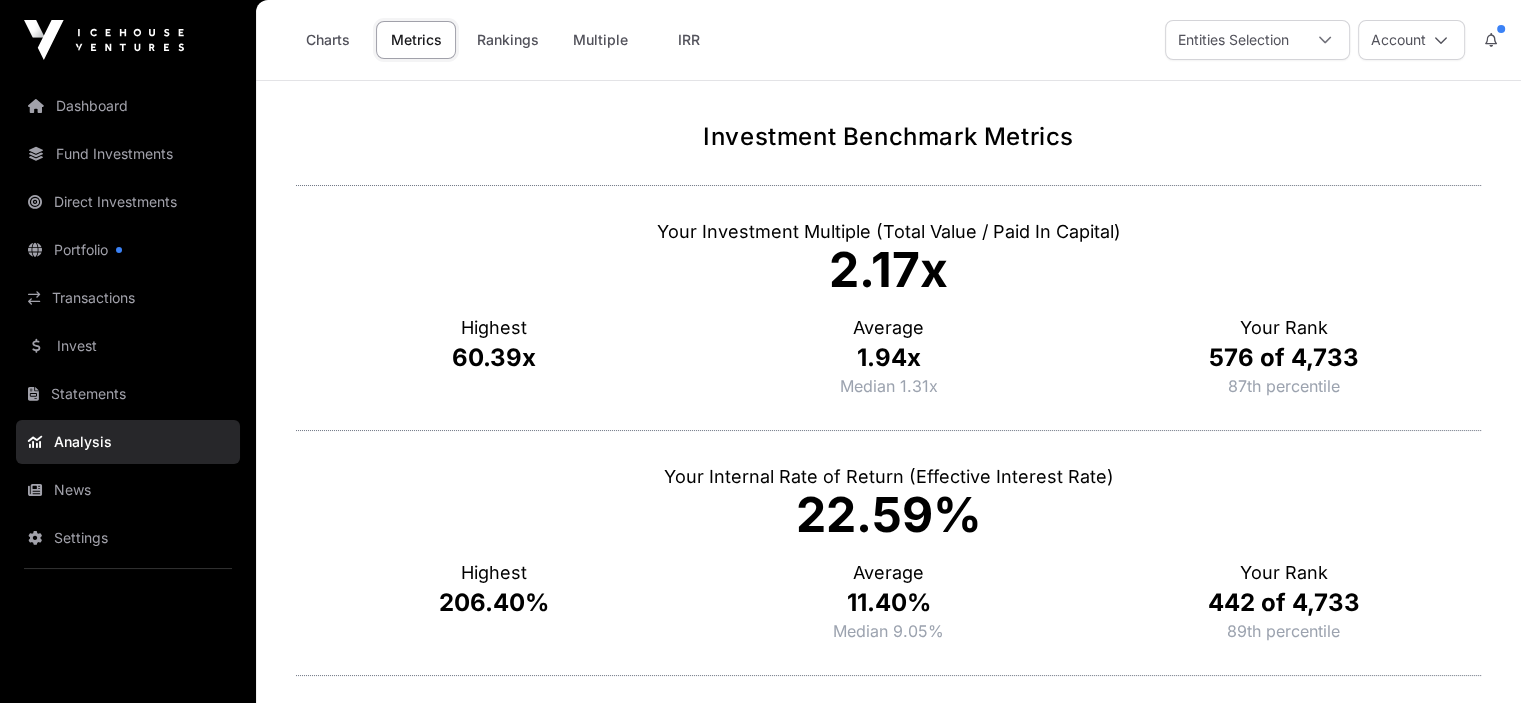 click on "Statements" 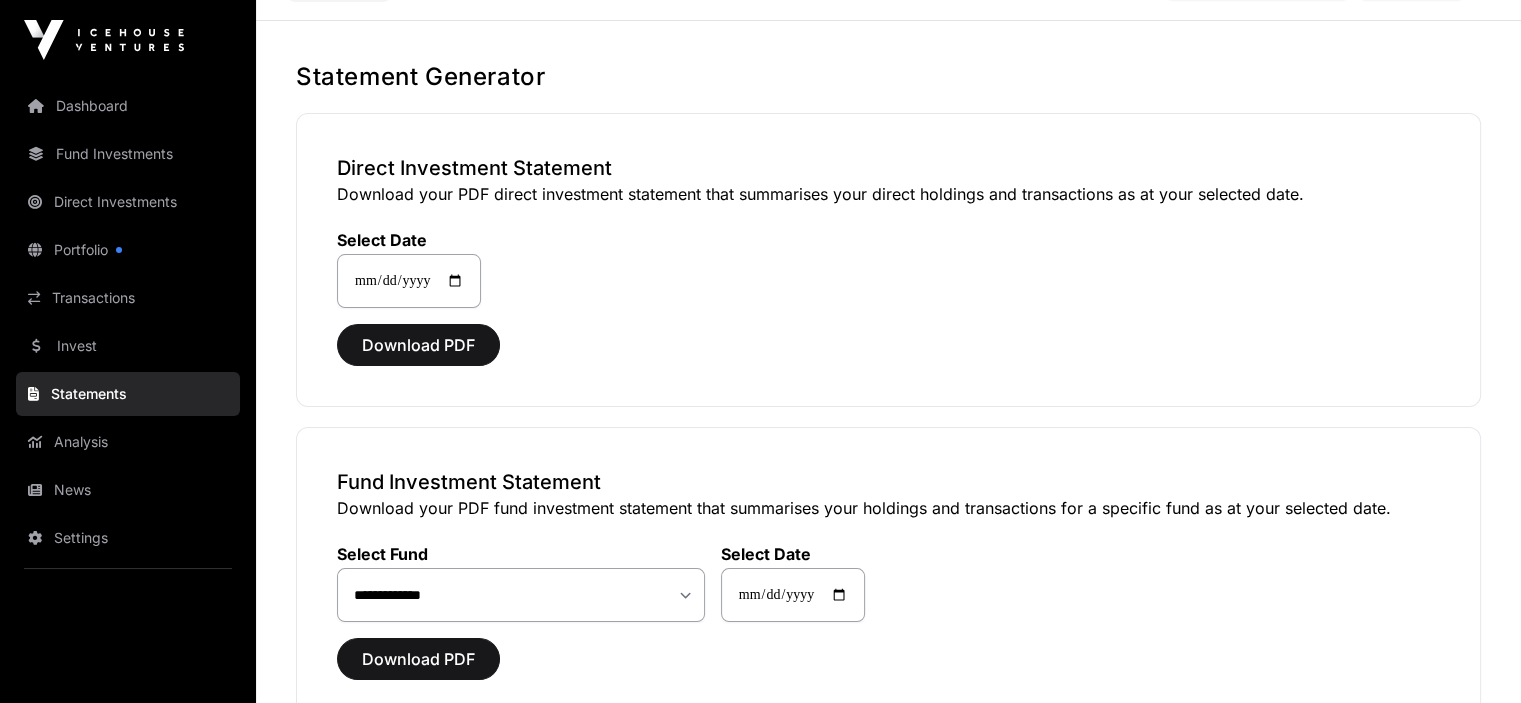 scroll, scrollTop: 43, scrollLeft: 0, axis: vertical 